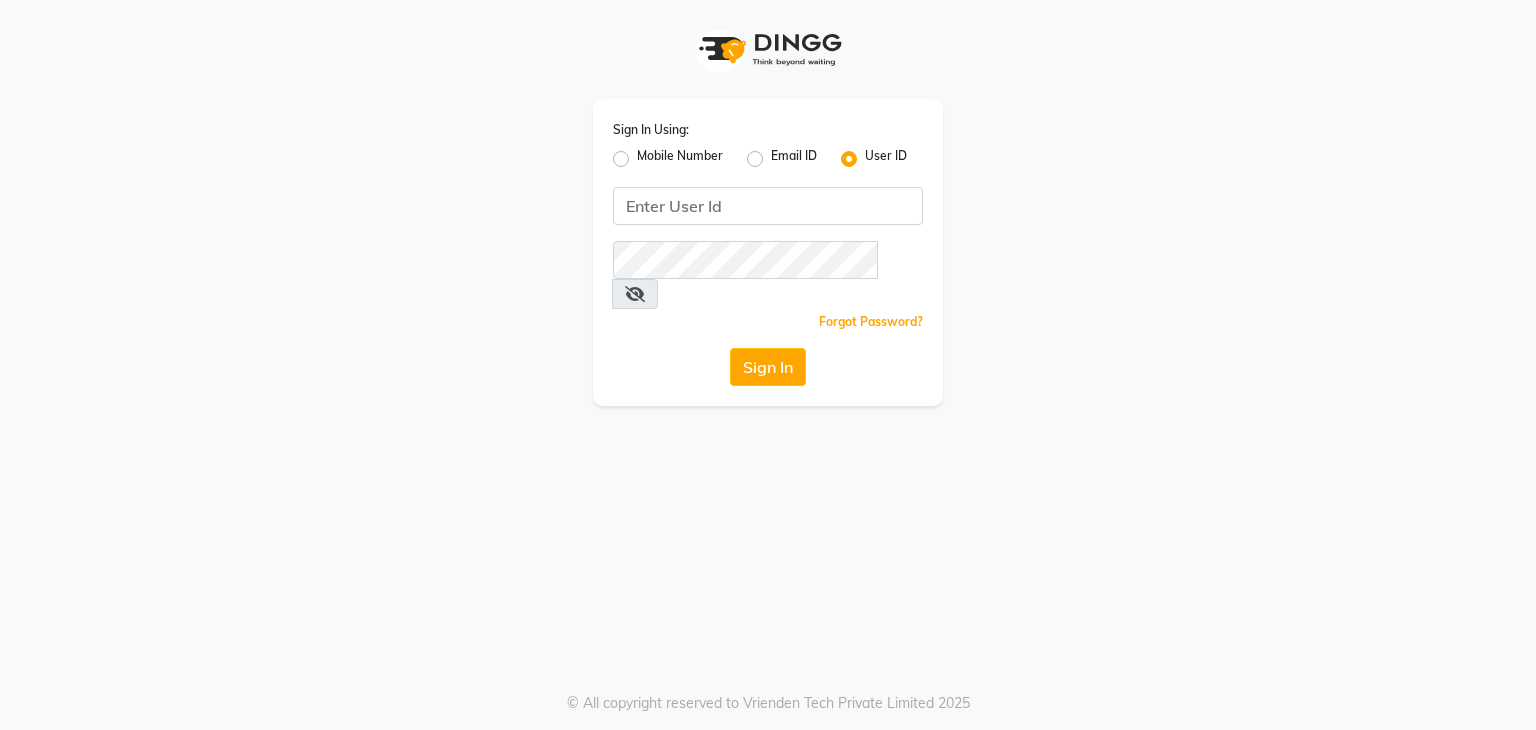 scroll, scrollTop: 0, scrollLeft: 0, axis: both 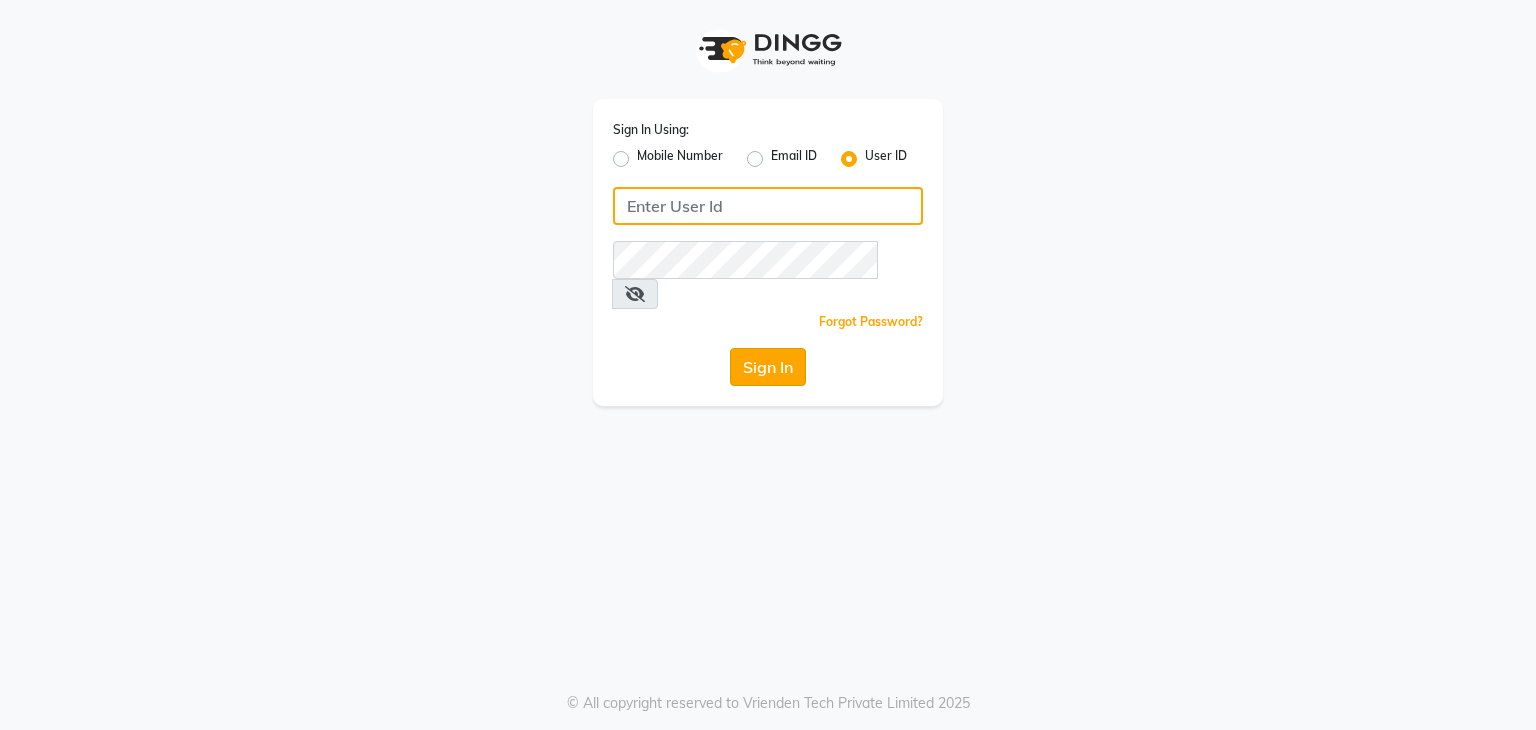 type on "wings" 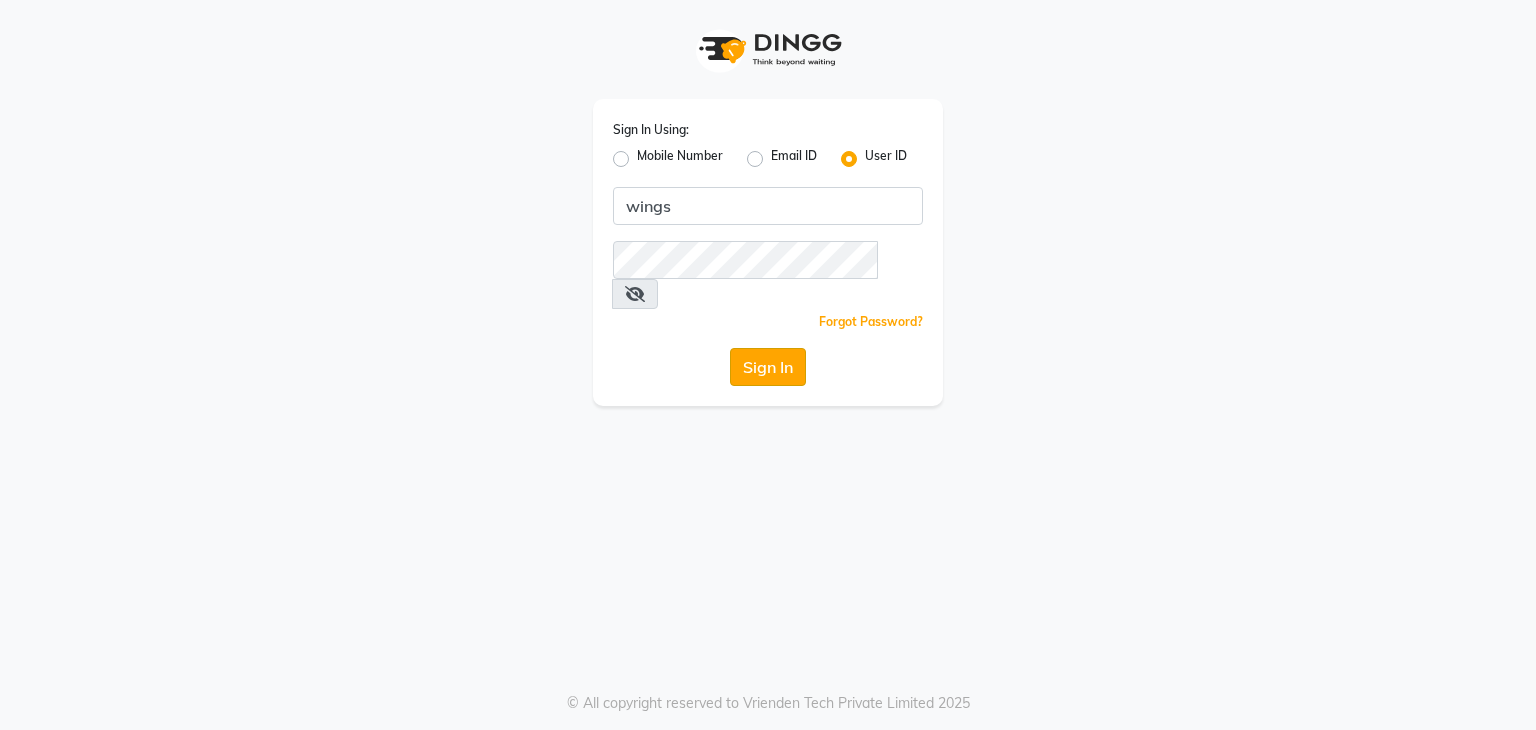click on "Sign In" 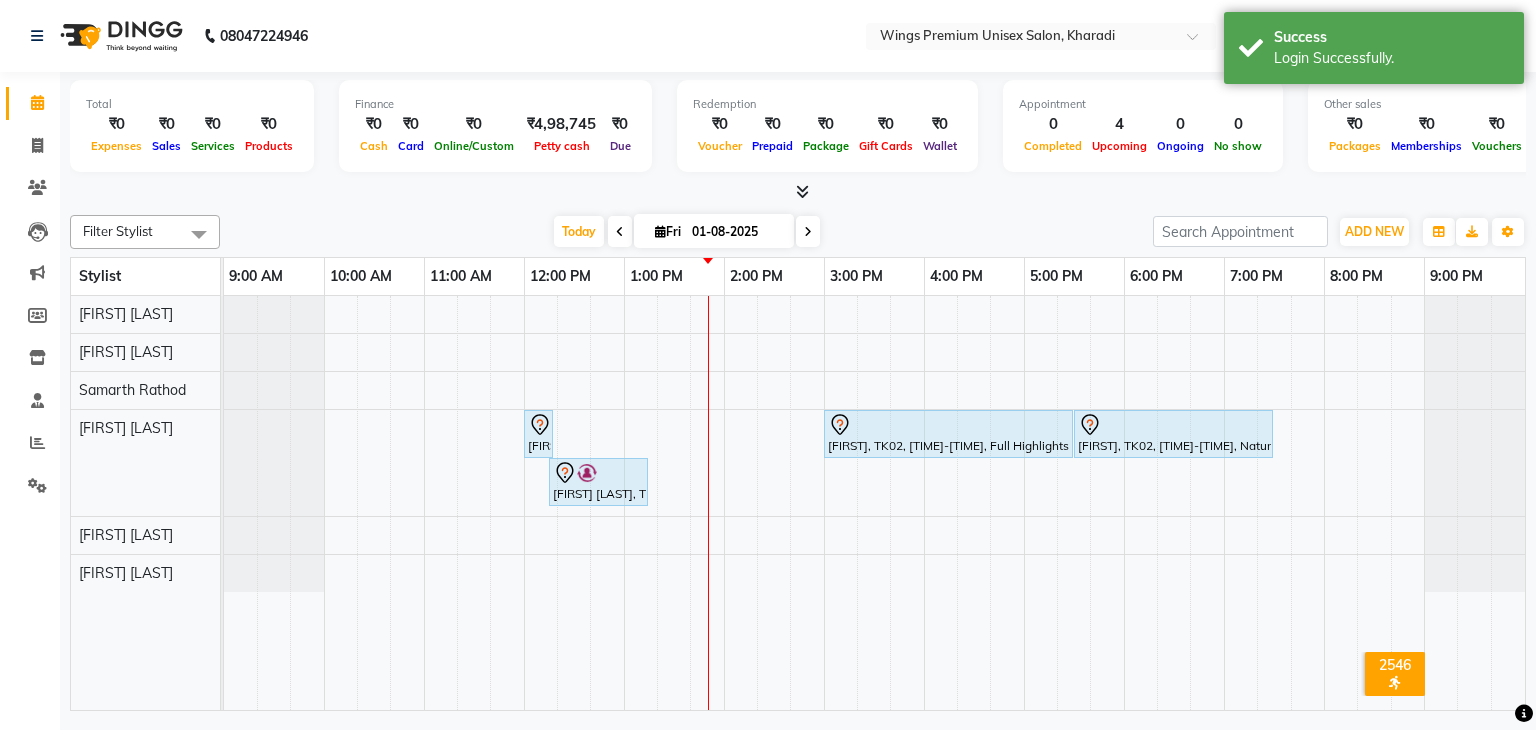 scroll, scrollTop: 0, scrollLeft: 0, axis: both 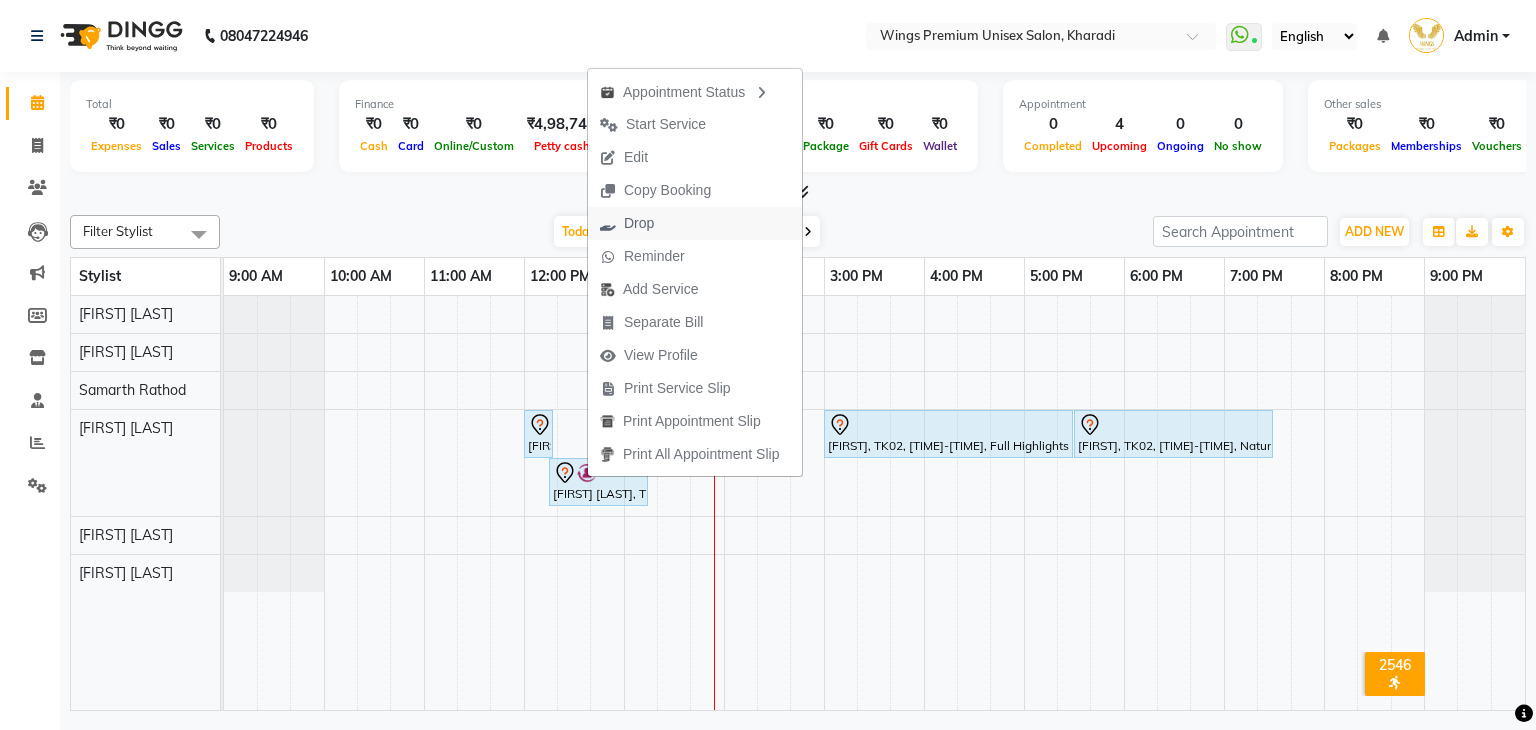 click on "Drop" at bounding box center (639, 223) 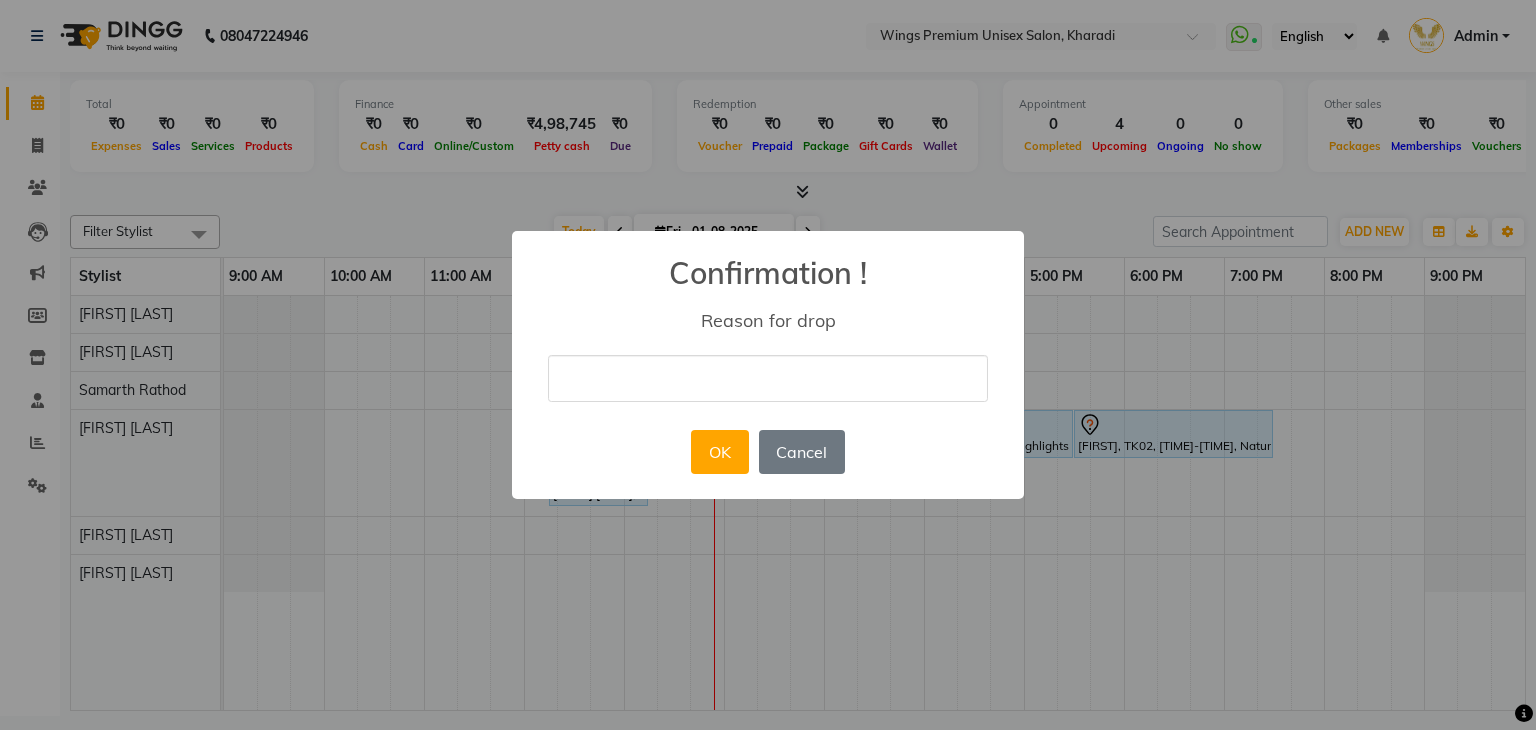 click at bounding box center [768, 378] 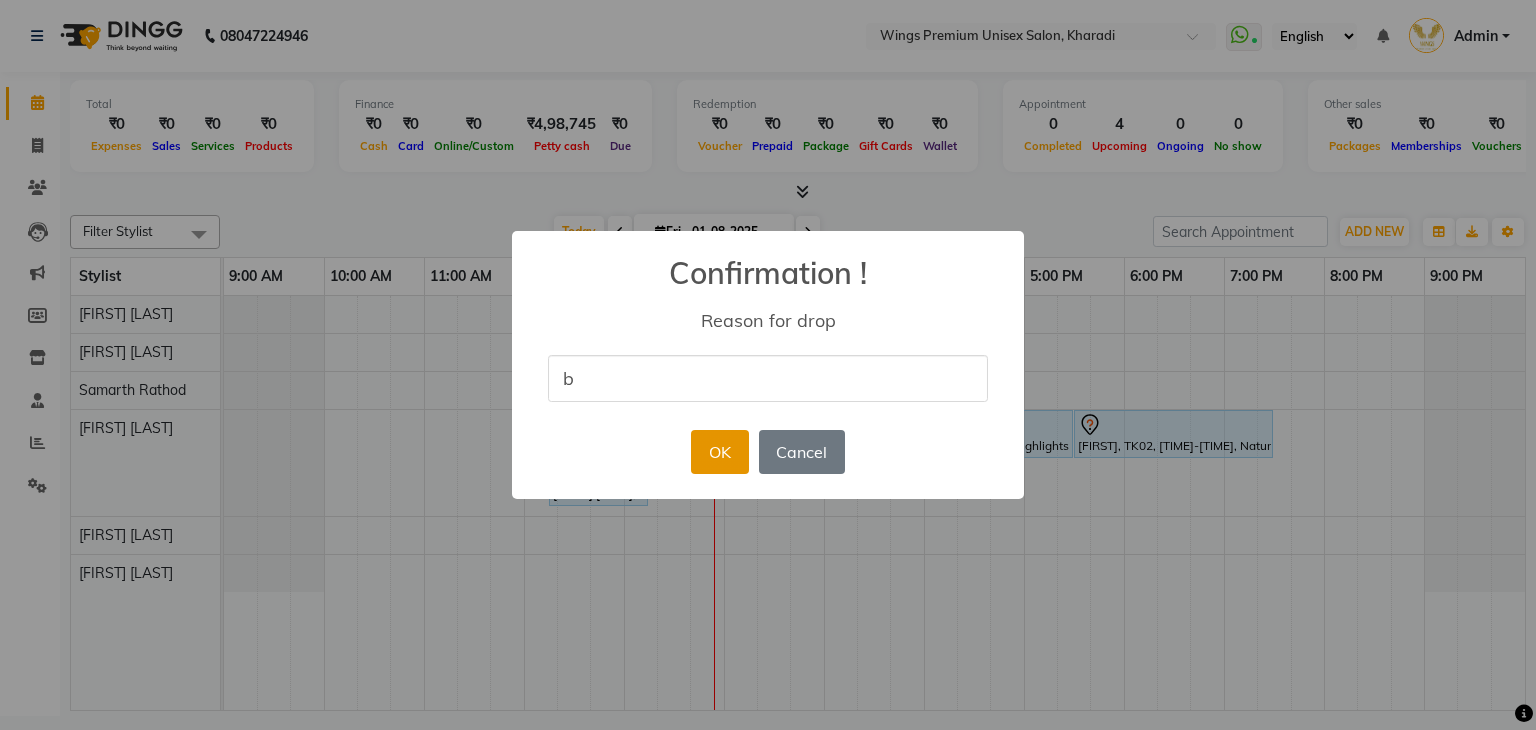 type on "b" 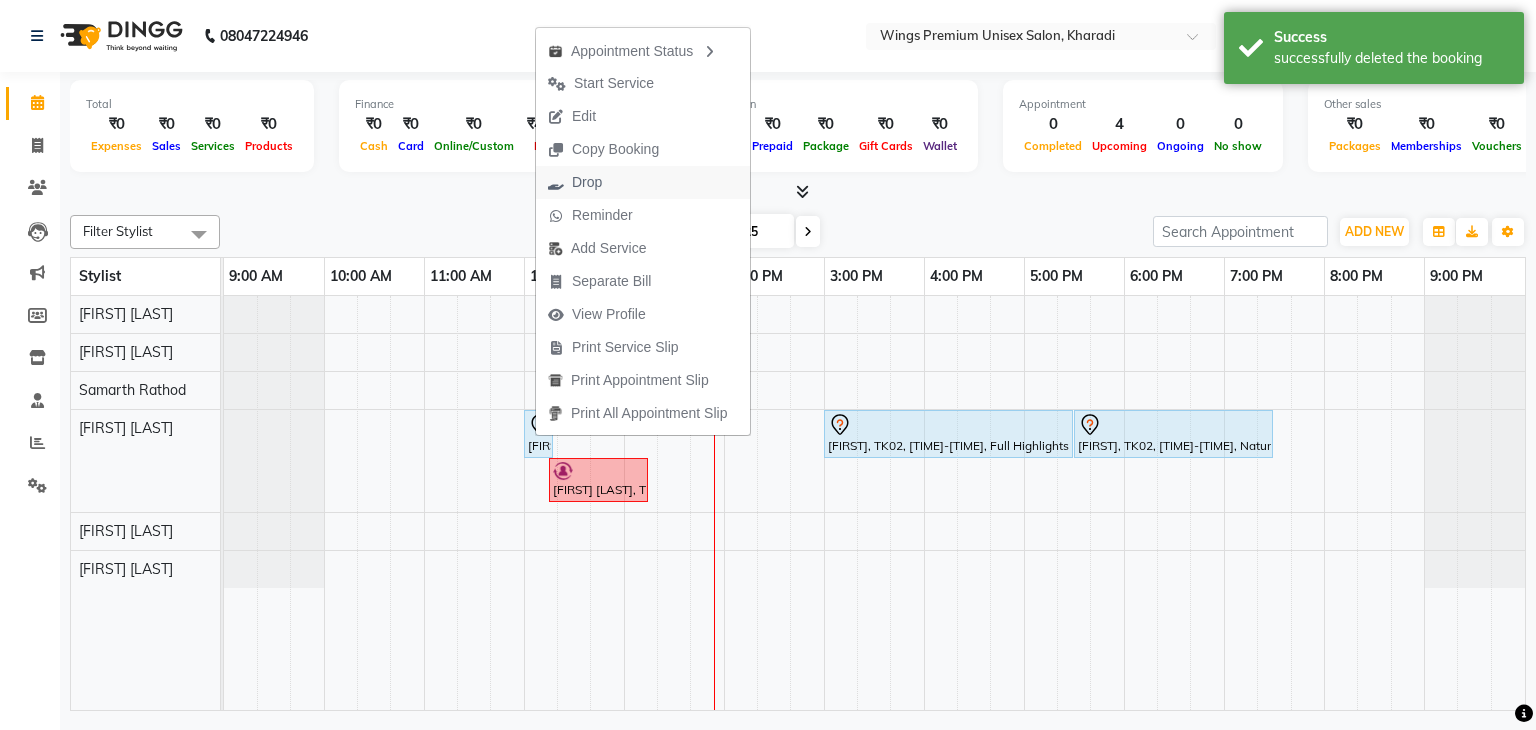 click on "Drop" at bounding box center (643, 182) 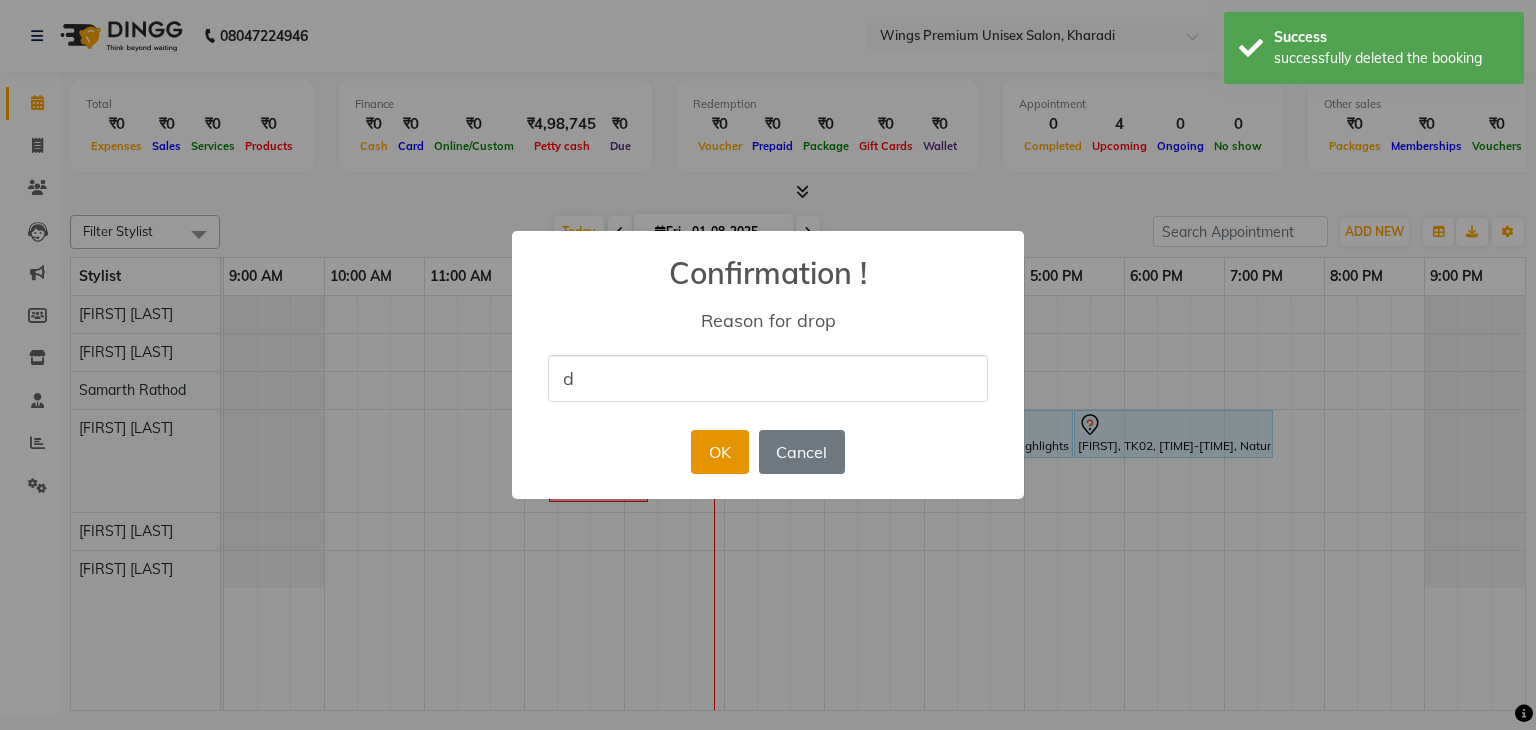 type on "d" 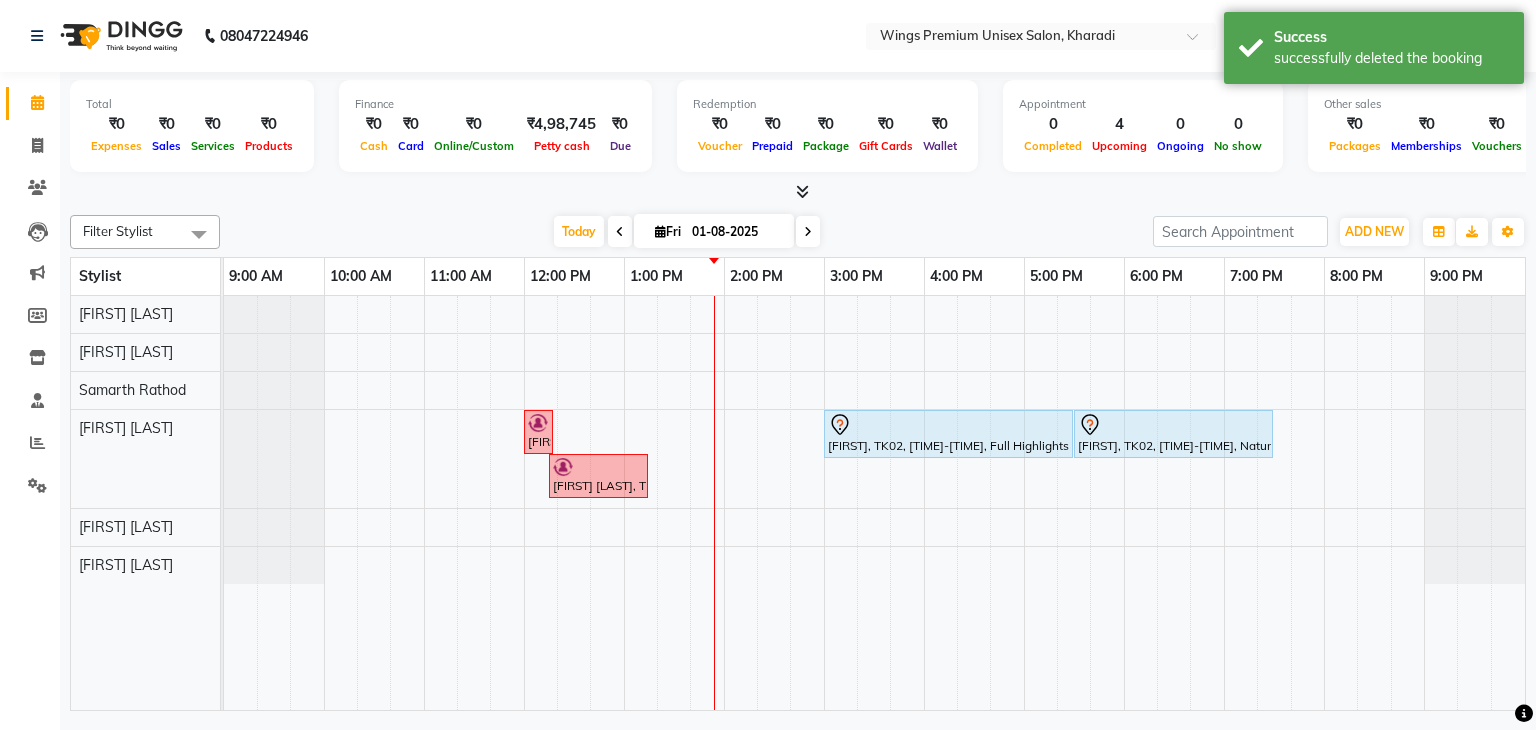 click on "[FIRST] [LAST], TK01, [TIME]-[TIME], Color Refresh              [FIRST], TK02, [TIME]-[TIME], Full Highlights - Upto Mid Back - Hair Colors             [FIRST], TK02, [TIME]-[TIME], Natural Global Color - Upto Mid Back - Hair Colors  - 68     [FIRST] [LAST], TK01, [TIME]-[TIME], Caline Therapy Female (Get Free Caline Serum) or Flat 25% OFF" at bounding box center [874, 503] 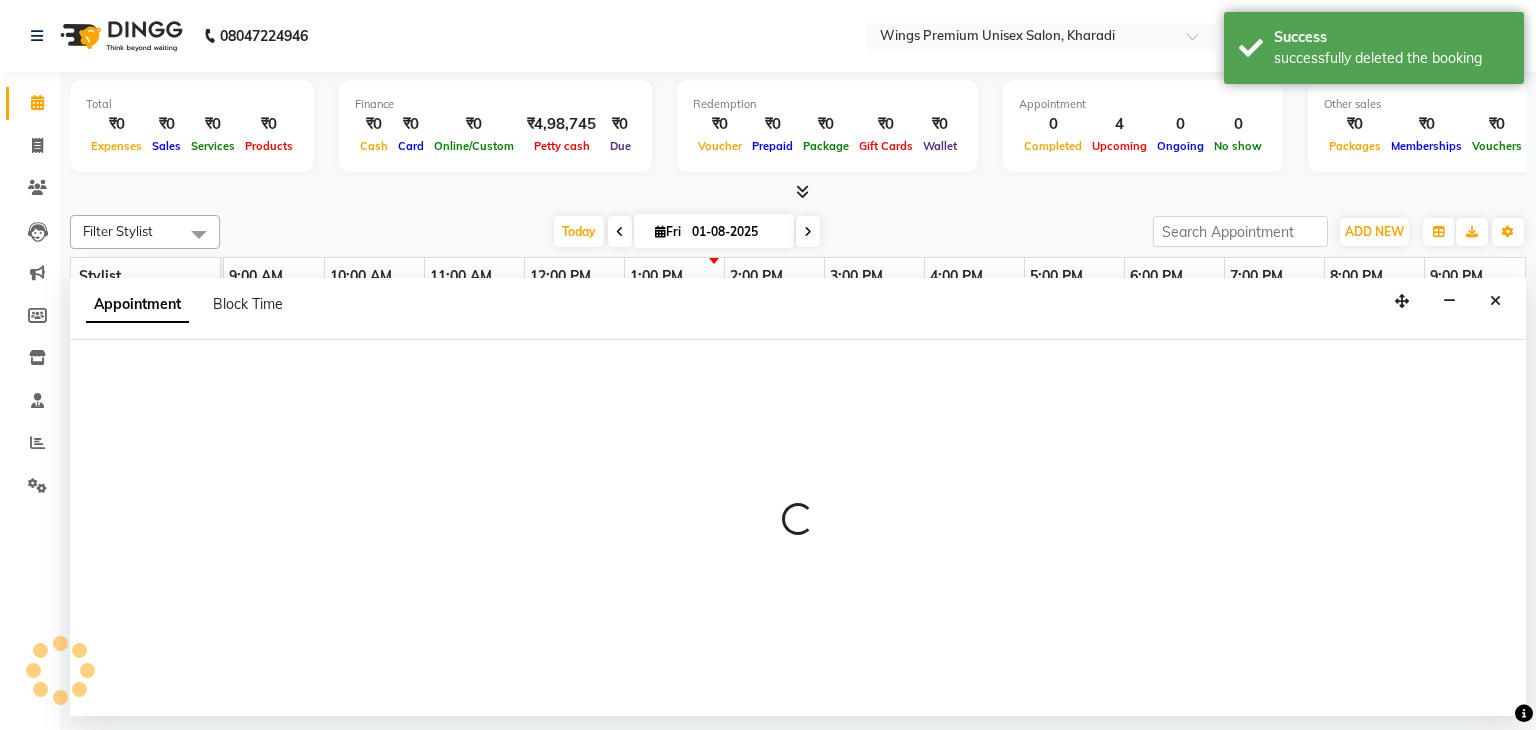 select on "72458" 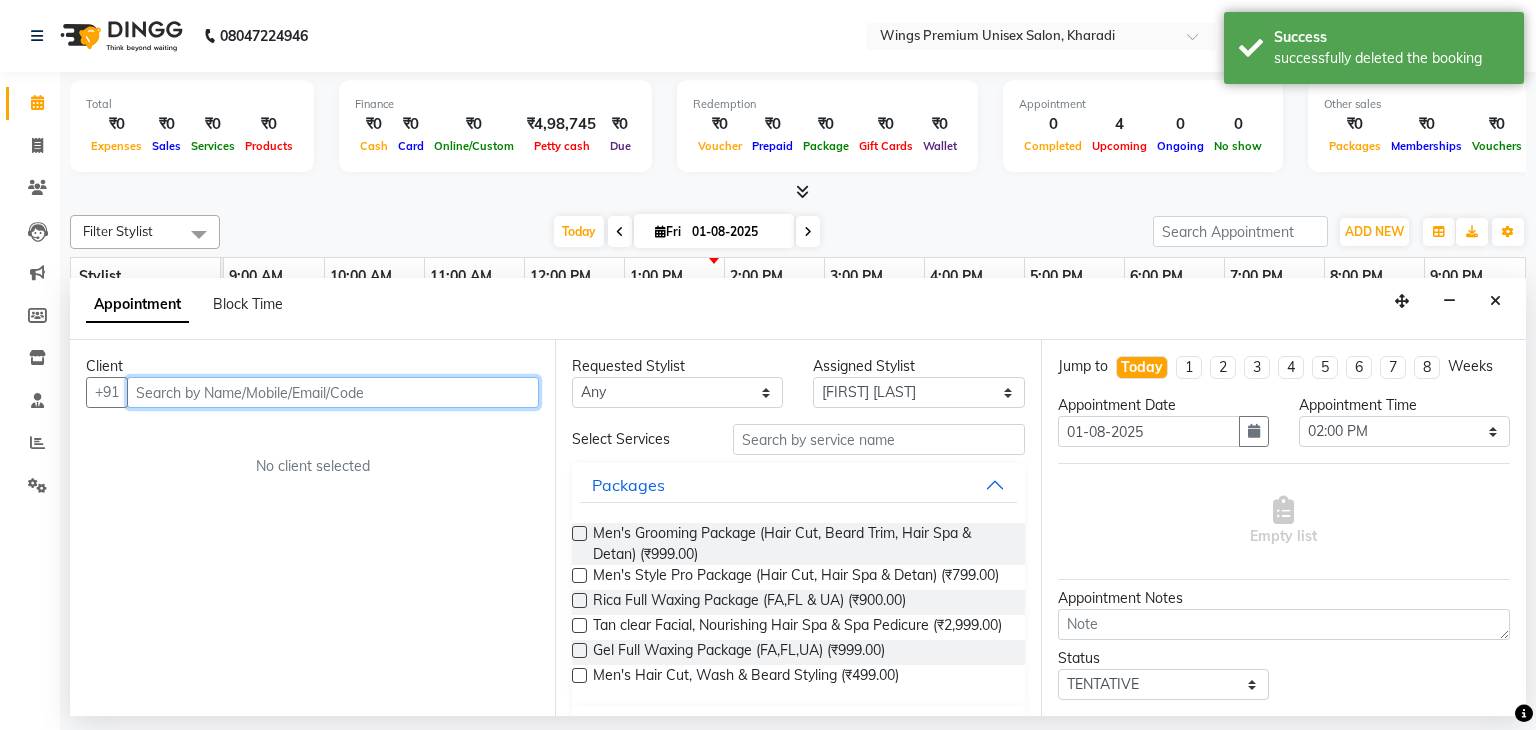click at bounding box center [333, 392] 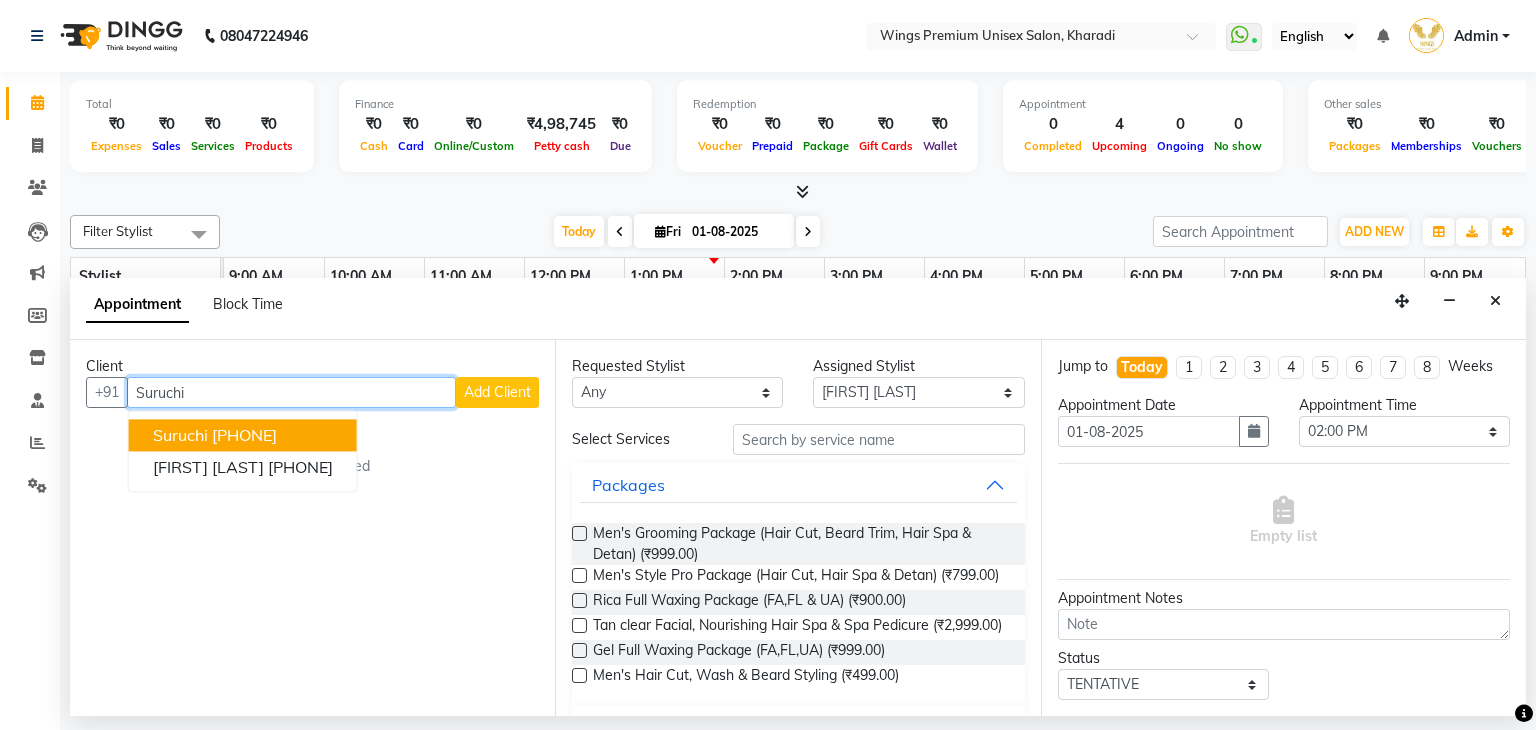 click on "[PHONE]" at bounding box center (244, 436) 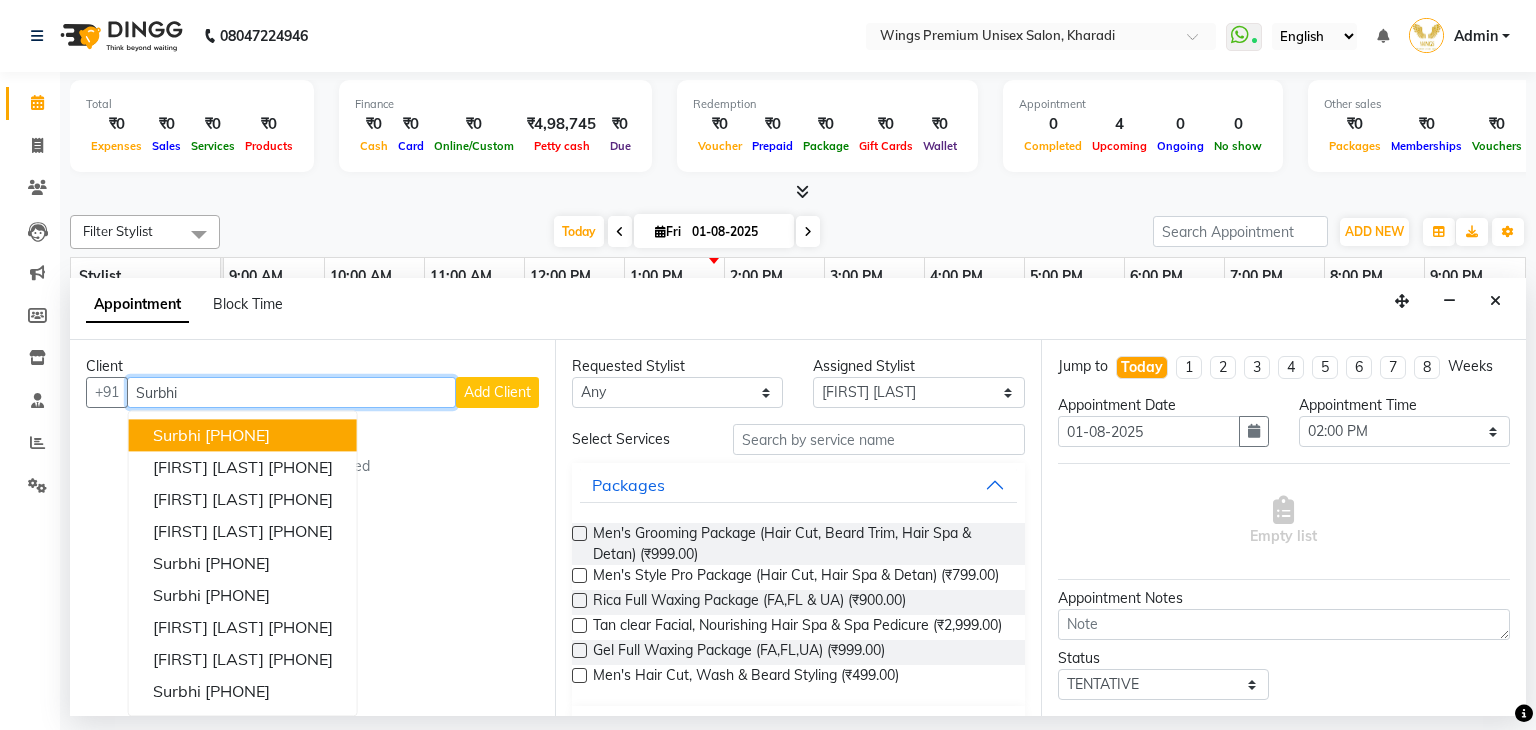 click on "[PHONE]" at bounding box center (237, 436) 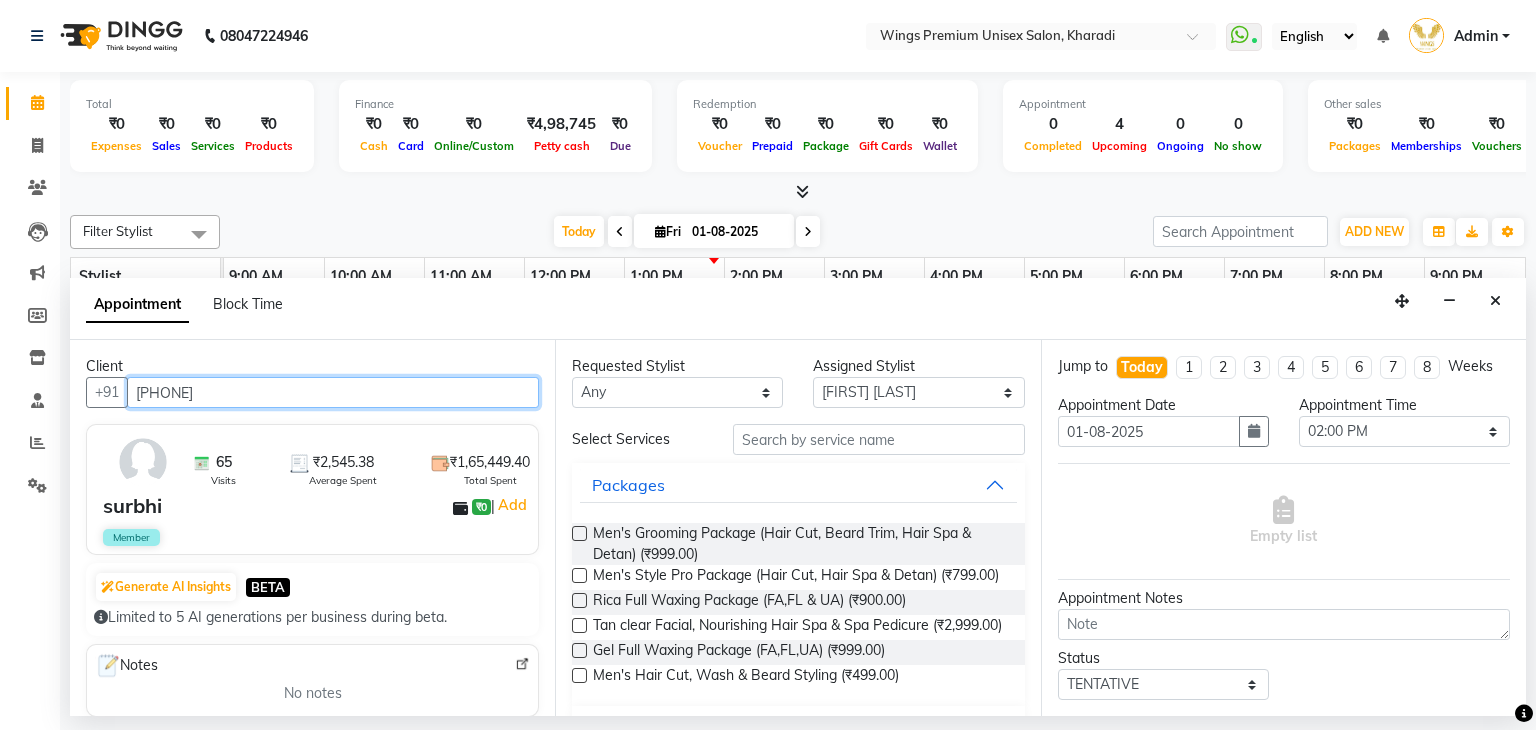 type on "[PHONE]" 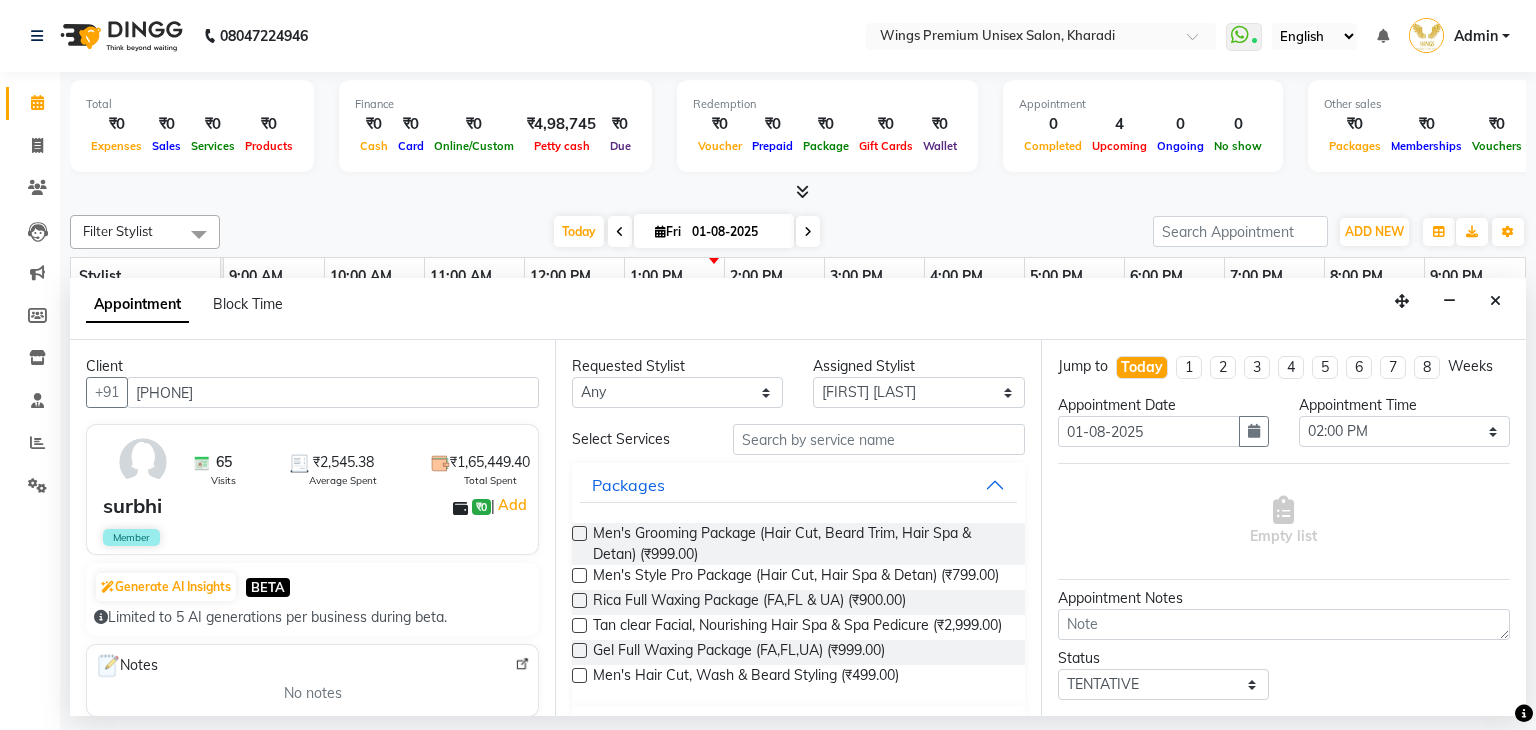 drag, startPoint x: 812, startPoint y: 413, endPoint x: 803, endPoint y: 436, distance: 24.698177 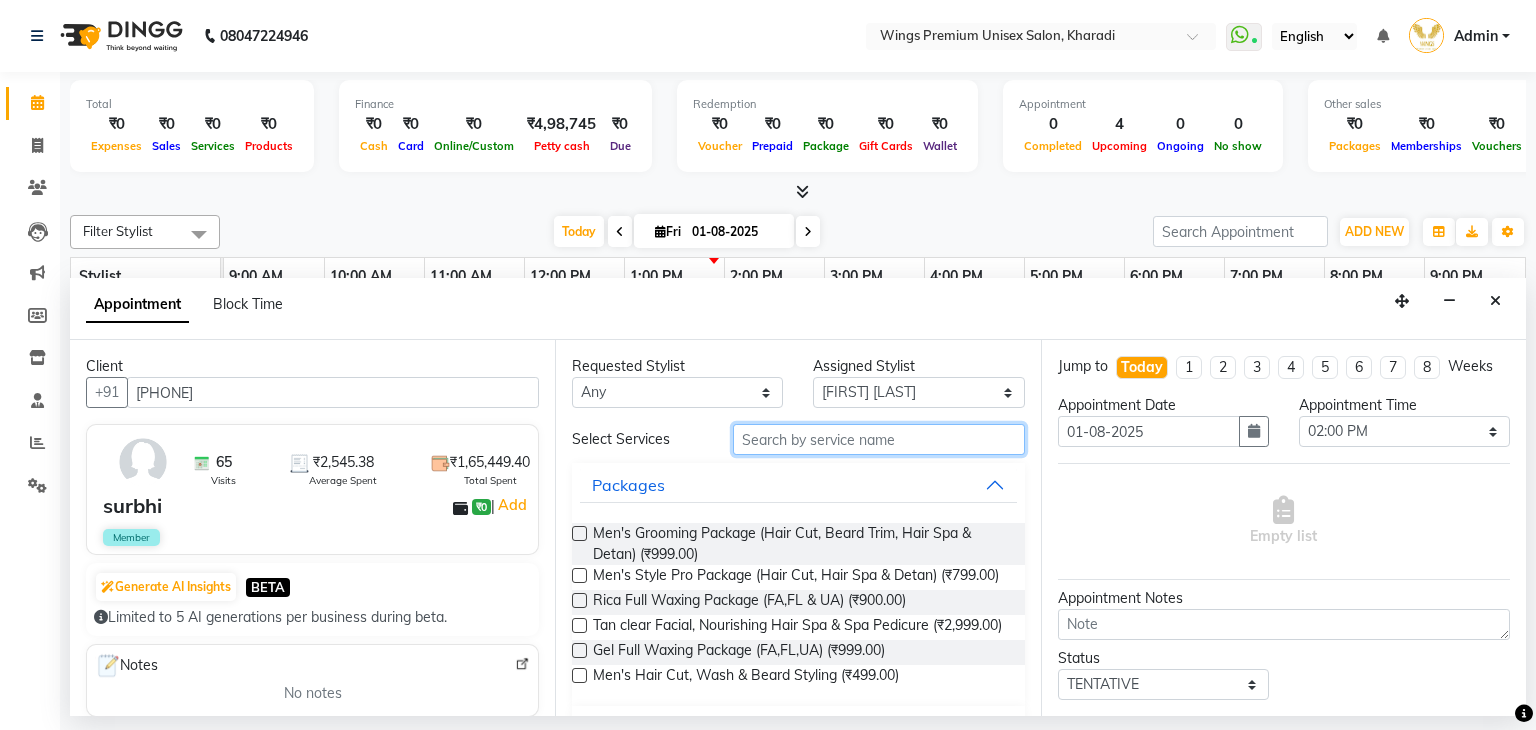 click at bounding box center (879, 439) 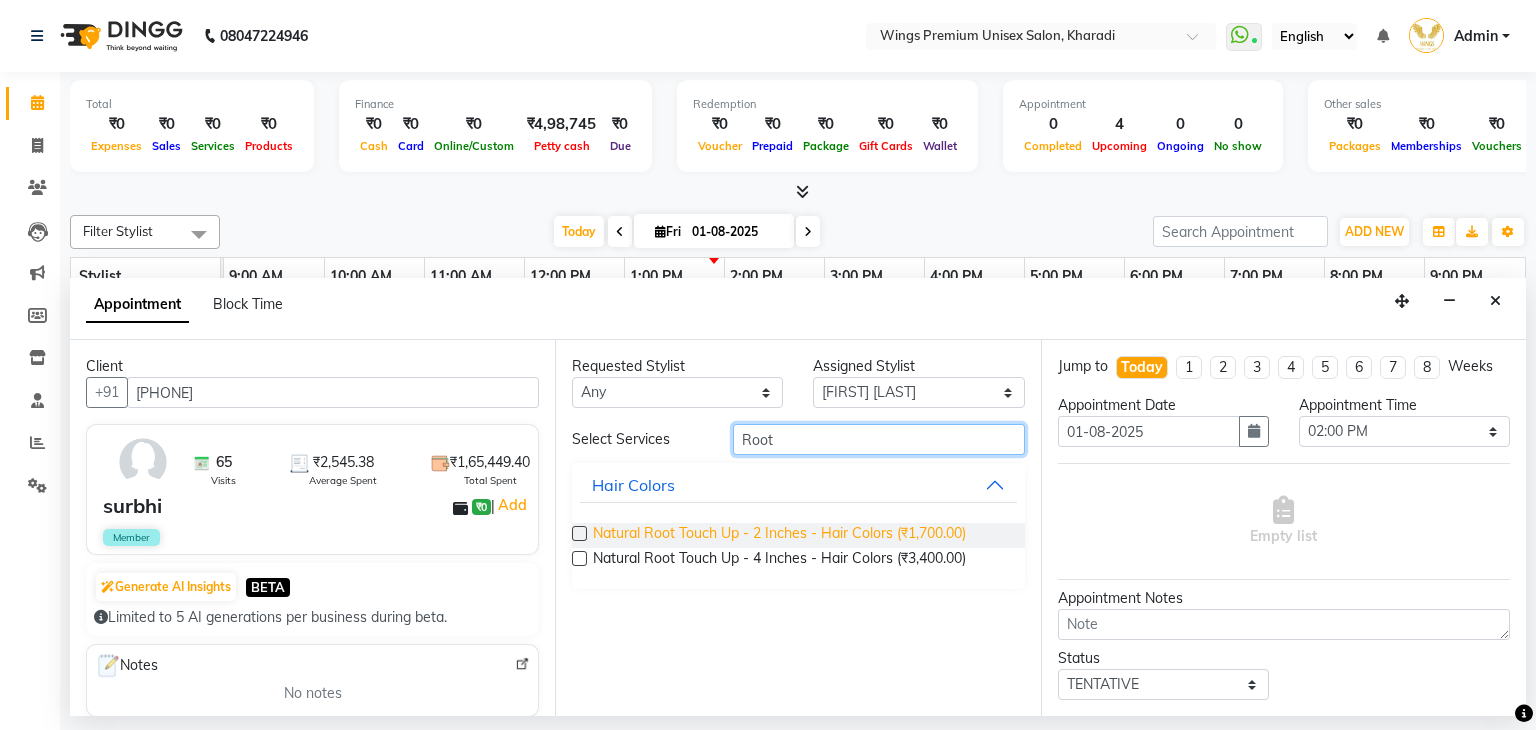 type on "Root" 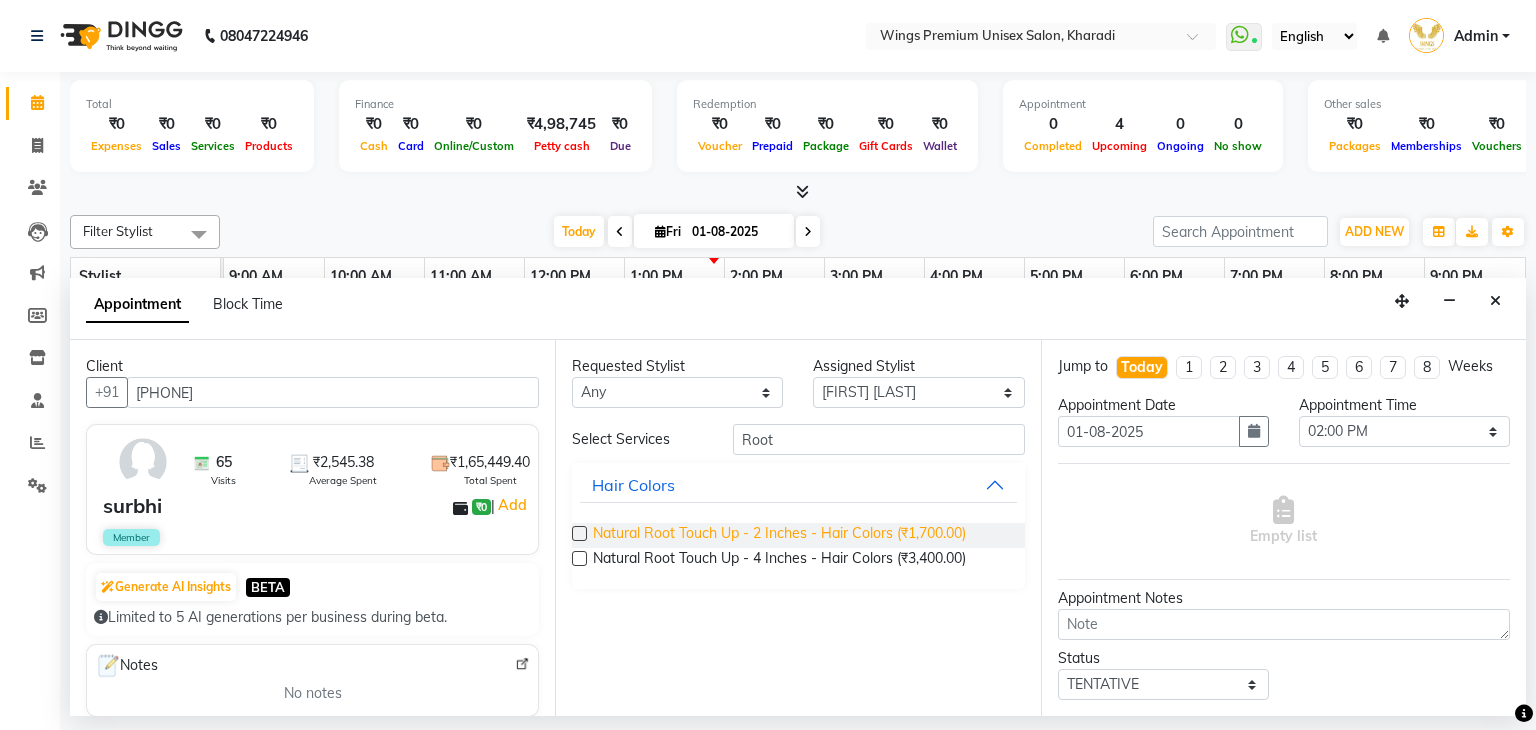 click on "Natural Root Touch Up - 2 Inches - Hair Colors (₹1,700.00)" at bounding box center (779, 535) 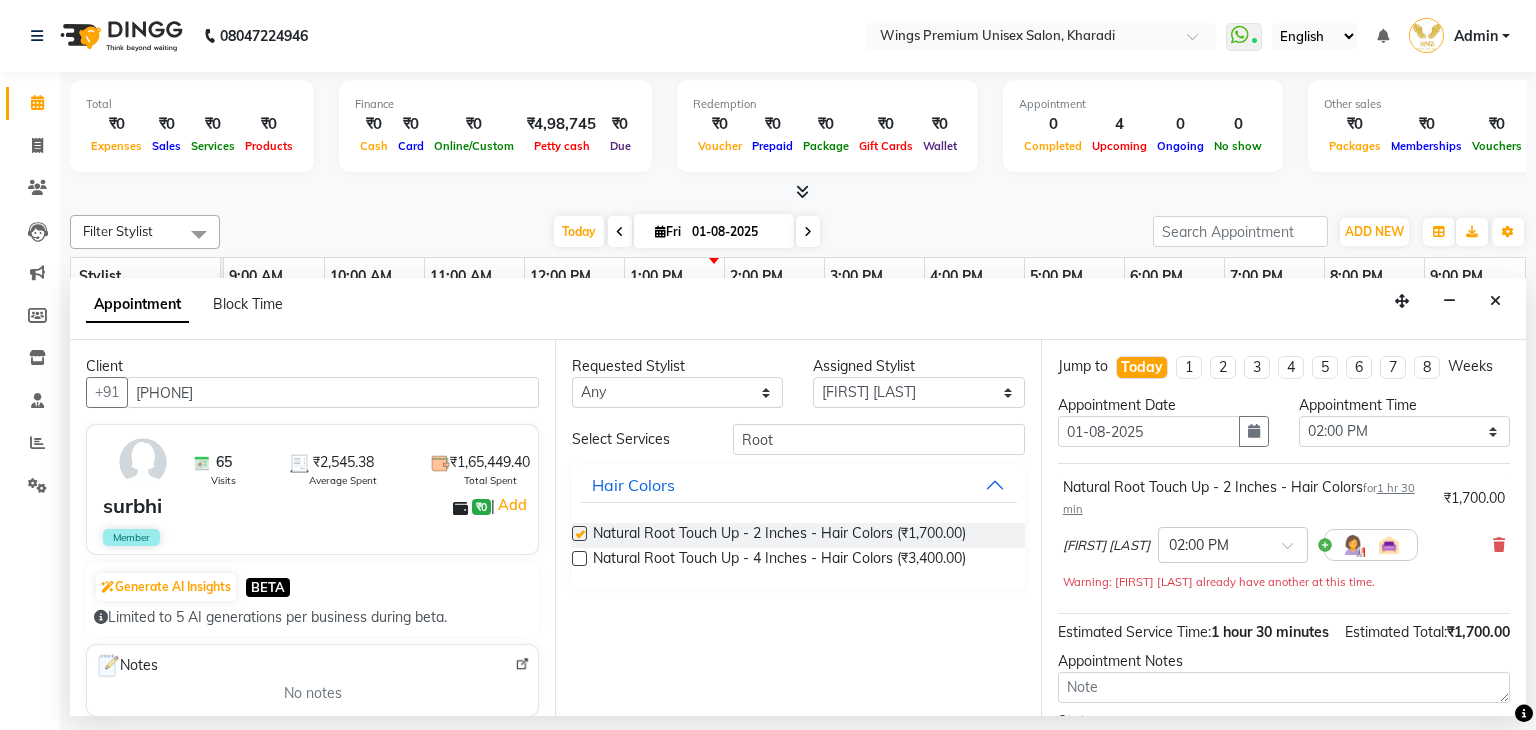 checkbox on "false" 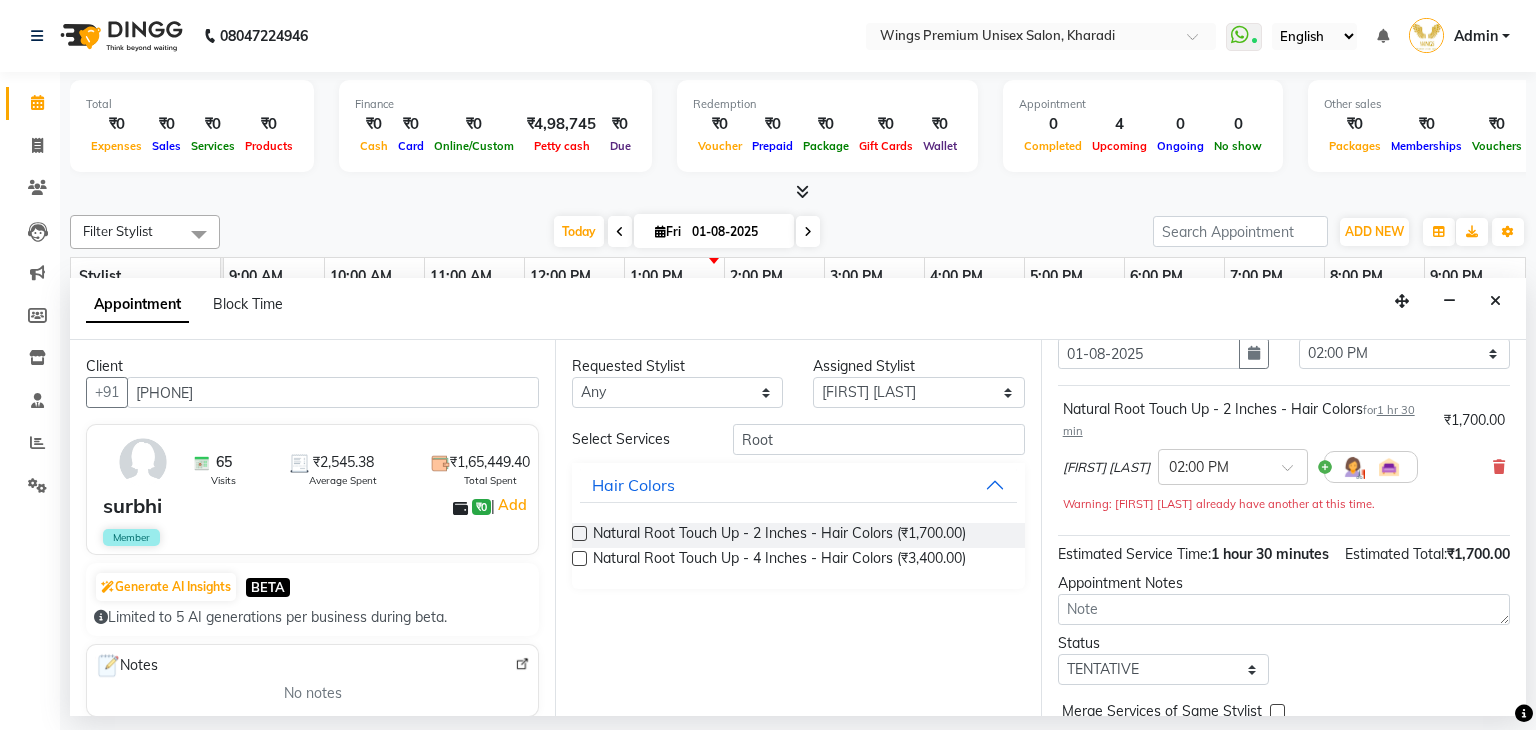 scroll, scrollTop: 196, scrollLeft: 0, axis: vertical 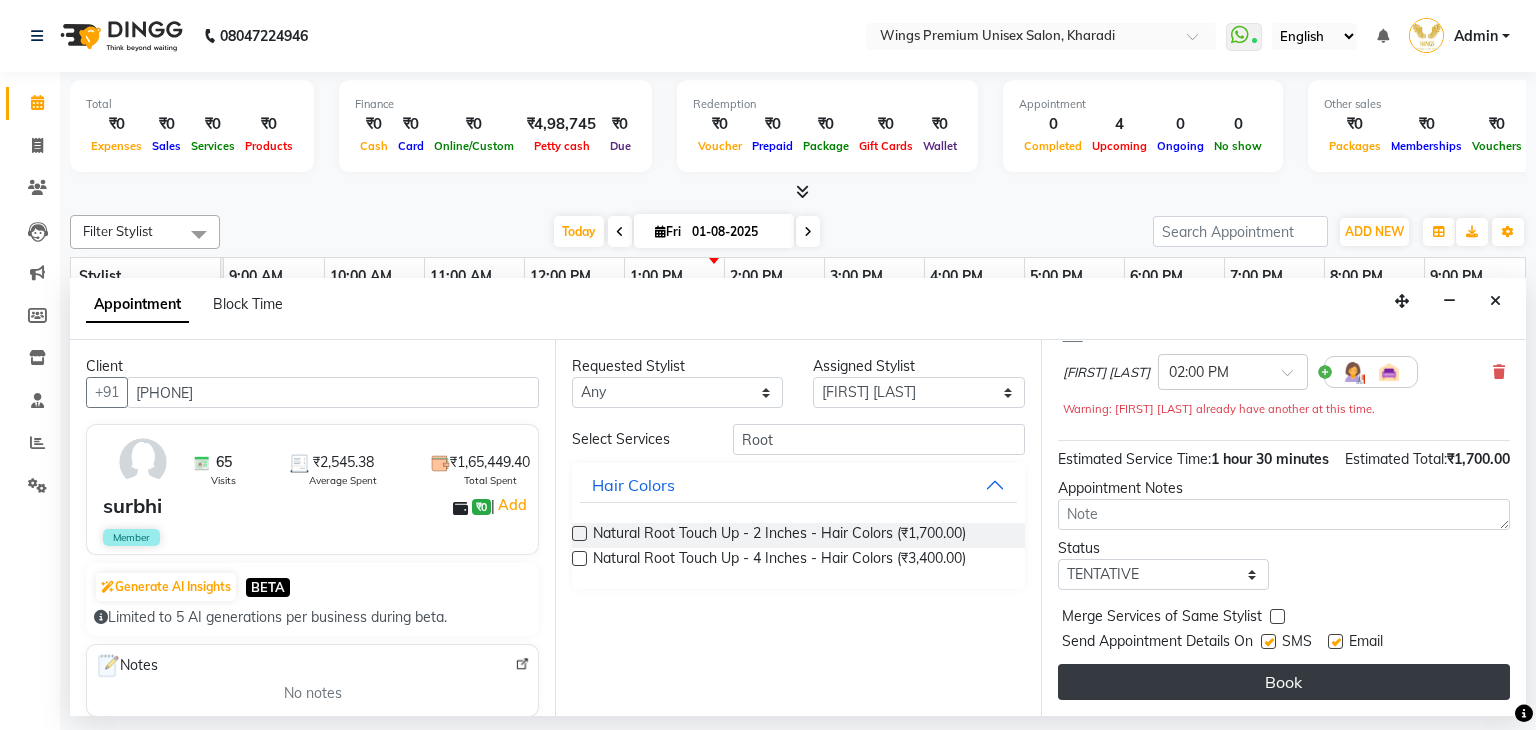 click on "Book" at bounding box center [1284, 682] 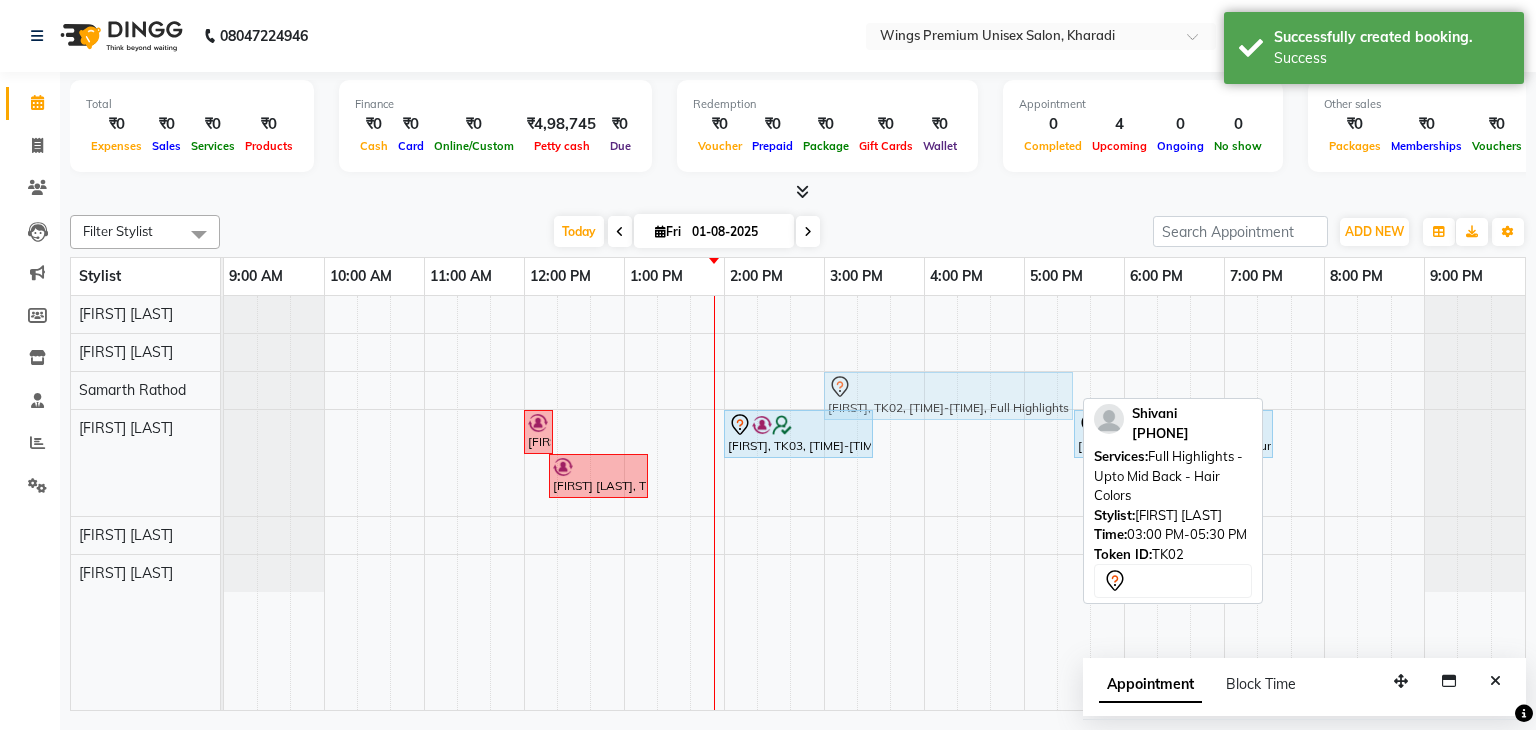drag, startPoint x: 897, startPoint y: 479, endPoint x: 899, endPoint y: 405, distance: 74.02702 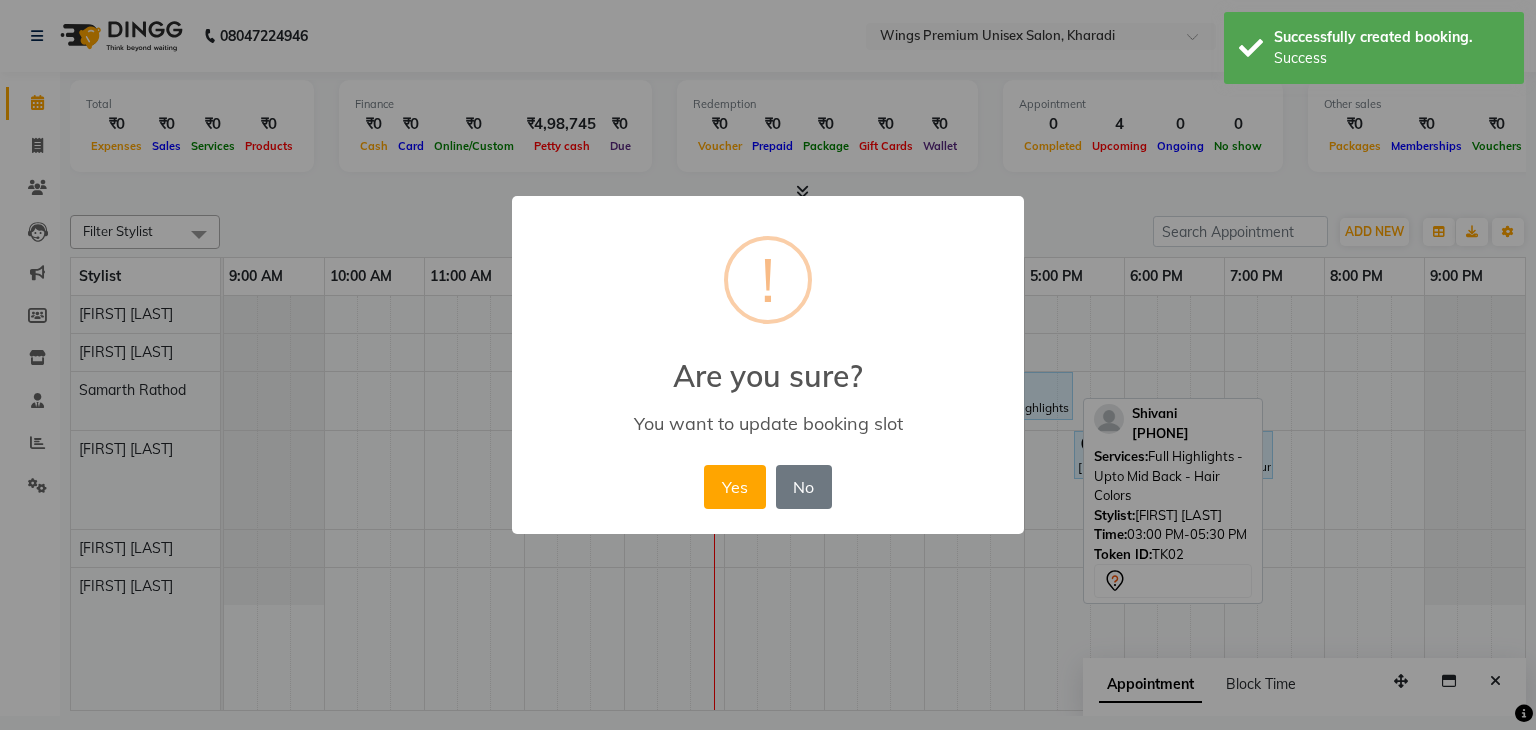 click on "Yes" at bounding box center [734, 487] 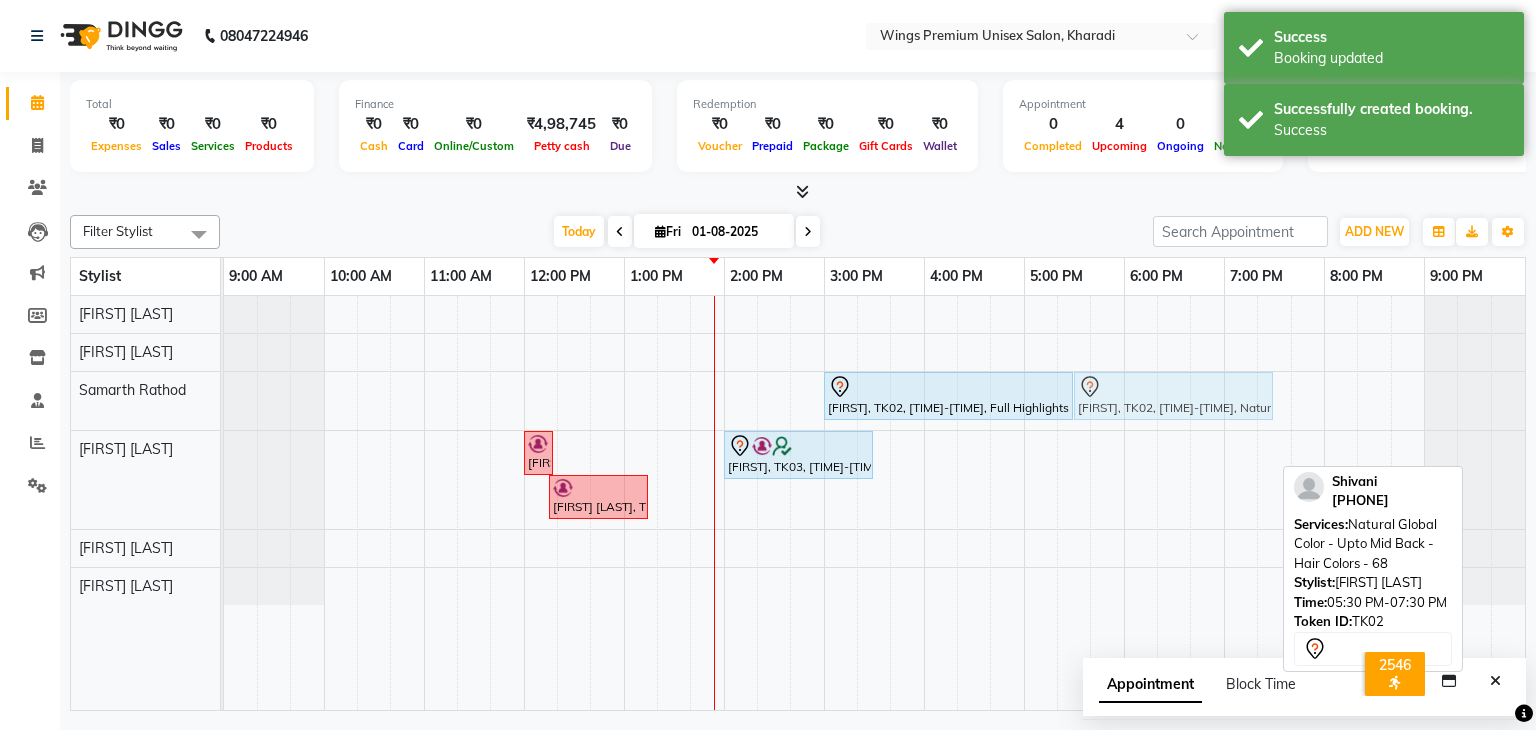 drag, startPoint x: 1120, startPoint y: 451, endPoint x: 1107, endPoint y: 421, distance: 32.695564 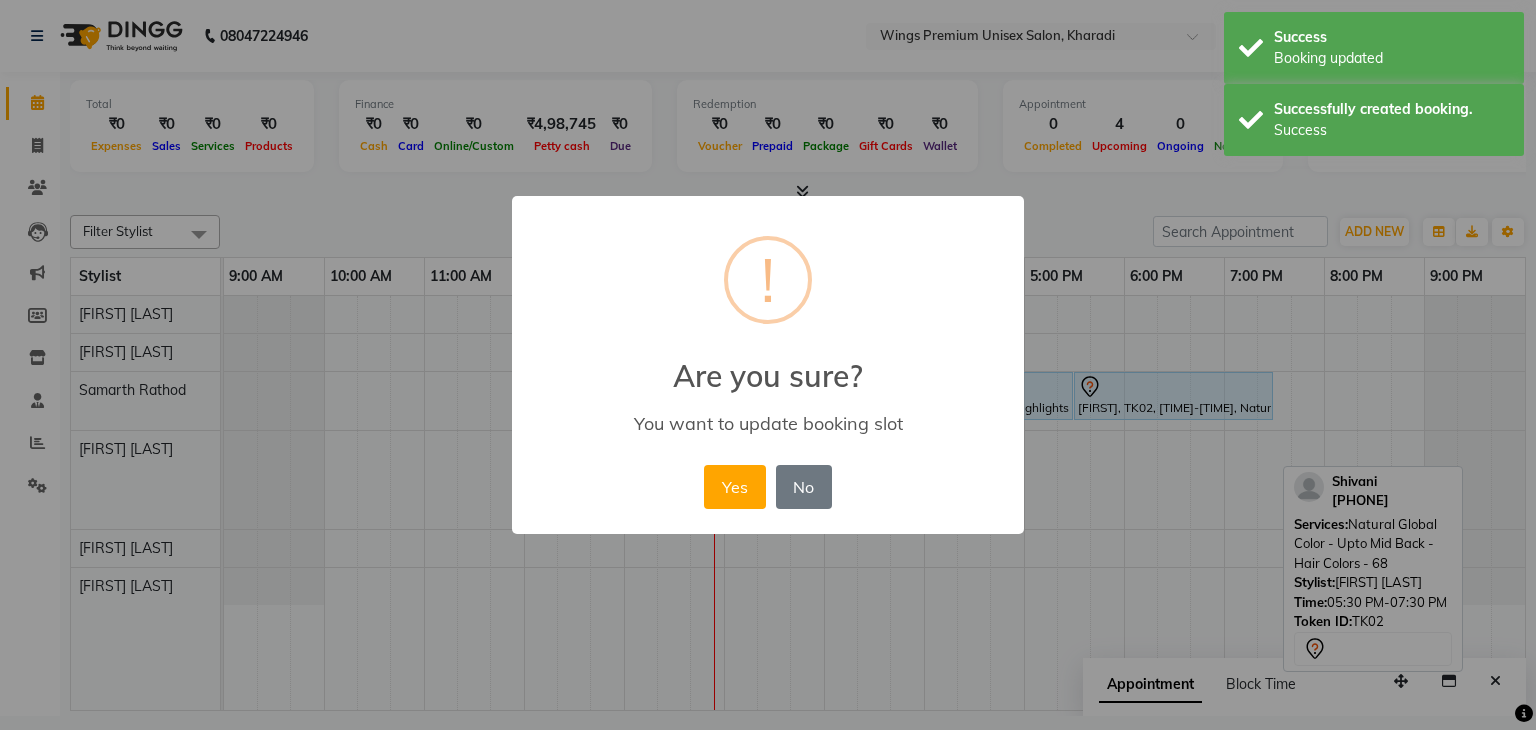 click on "Yes" at bounding box center (734, 487) 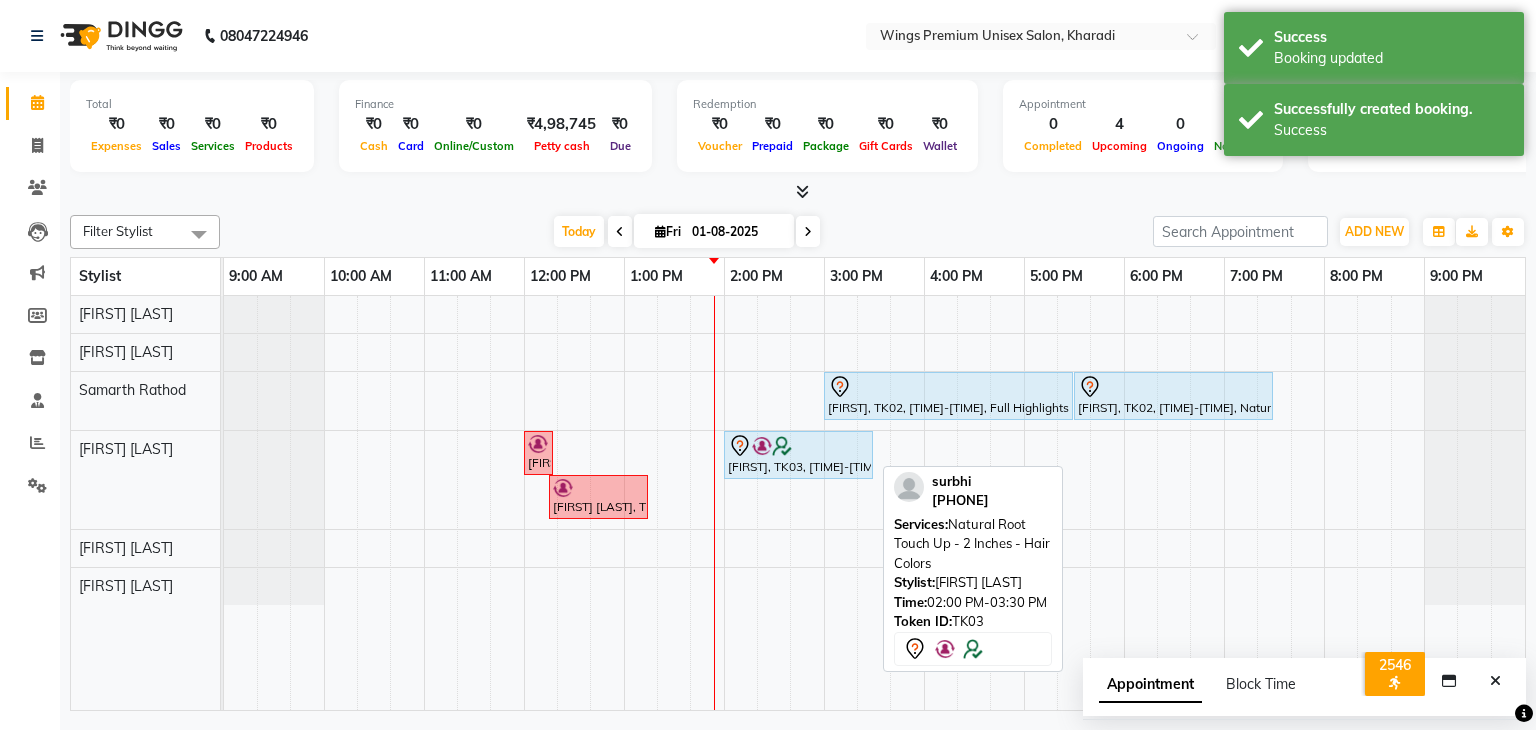 click at bounding box center [798, 446] 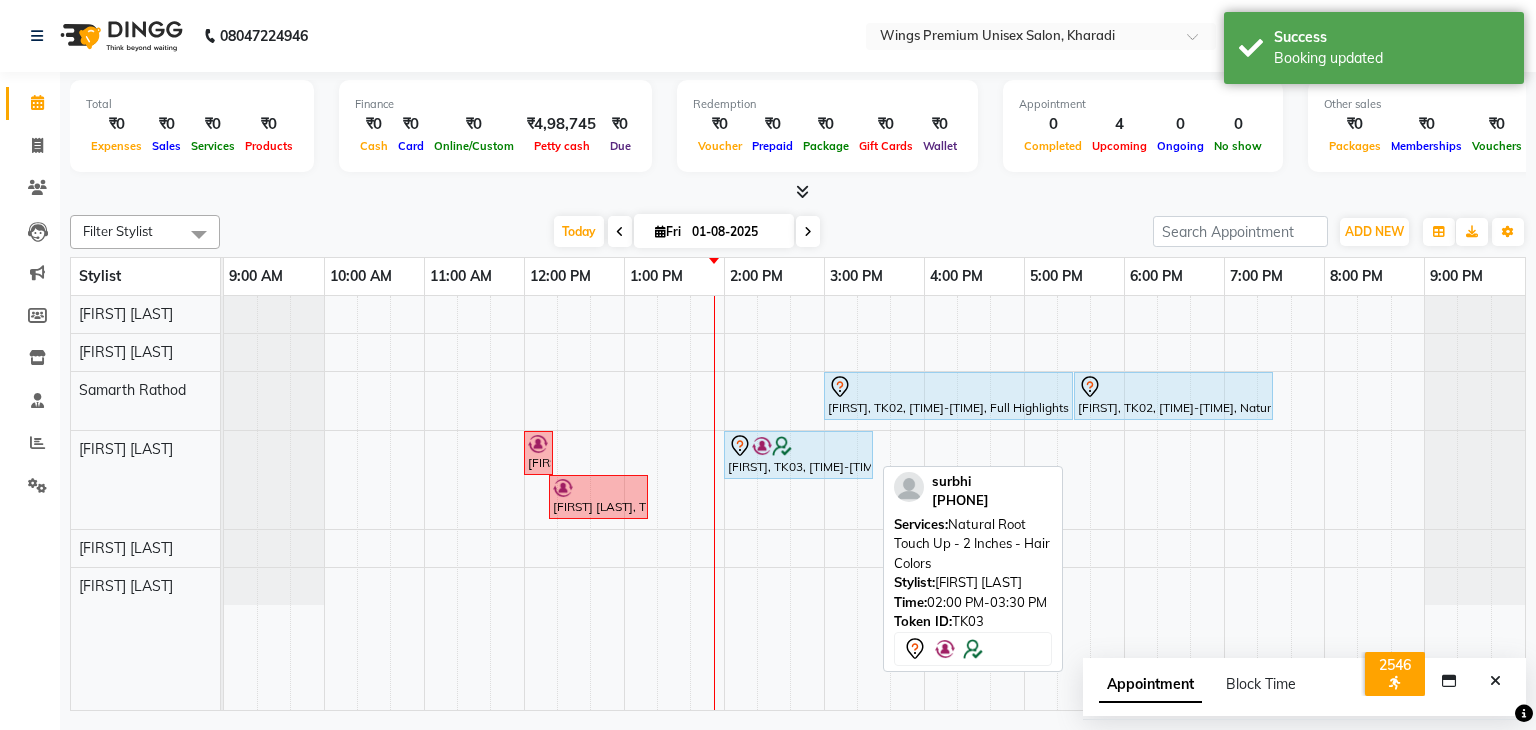 click on "[FIRST], TK03, [TIME]-[TIME], Natural Root Touch Up - 2 Inches - Hair Colors" at bounding box center [798, 455] 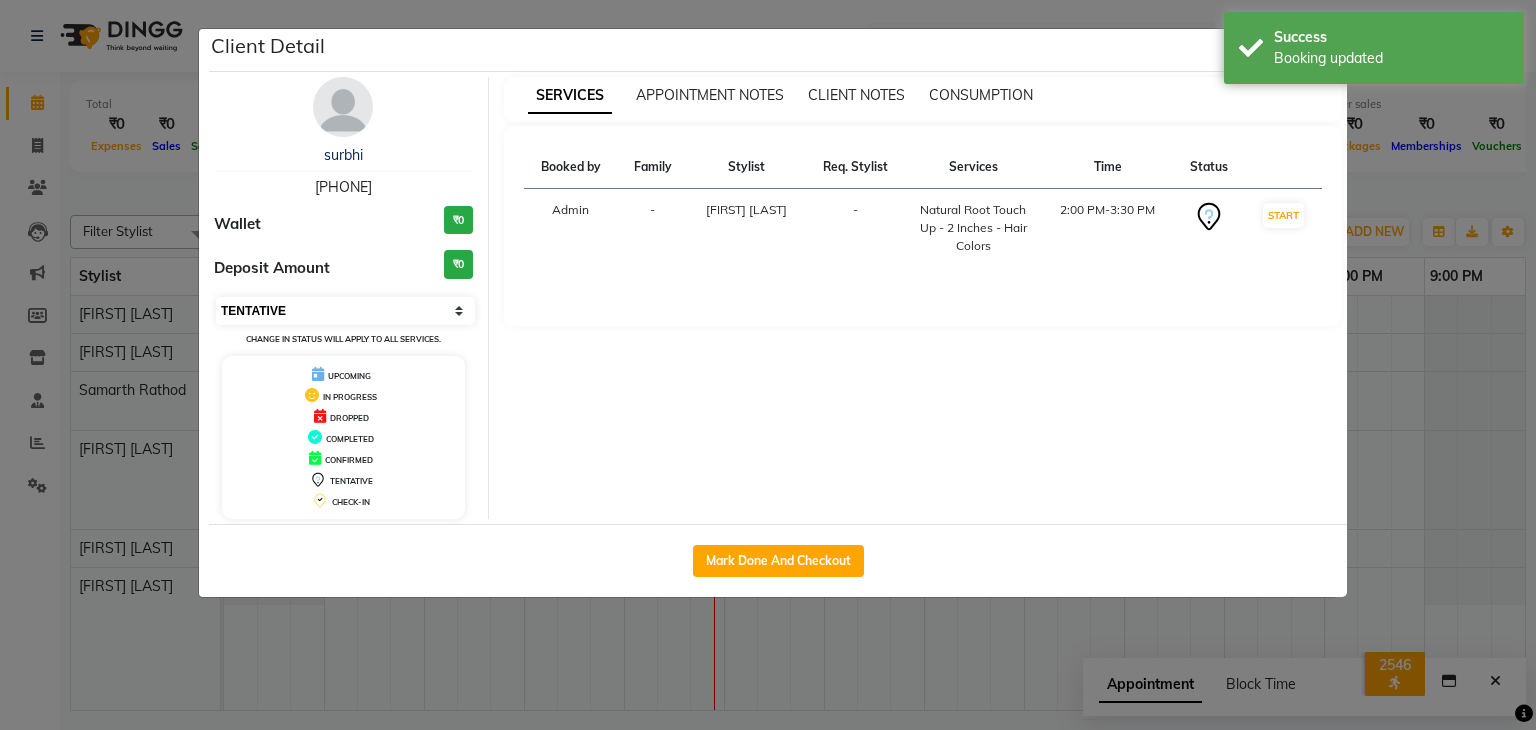 click on "Select IN SERVICE CONFIRMED TENTATIVE CHECK IN MARK DONE DROPPED UPCOMING" at bounding box center [345, 311] 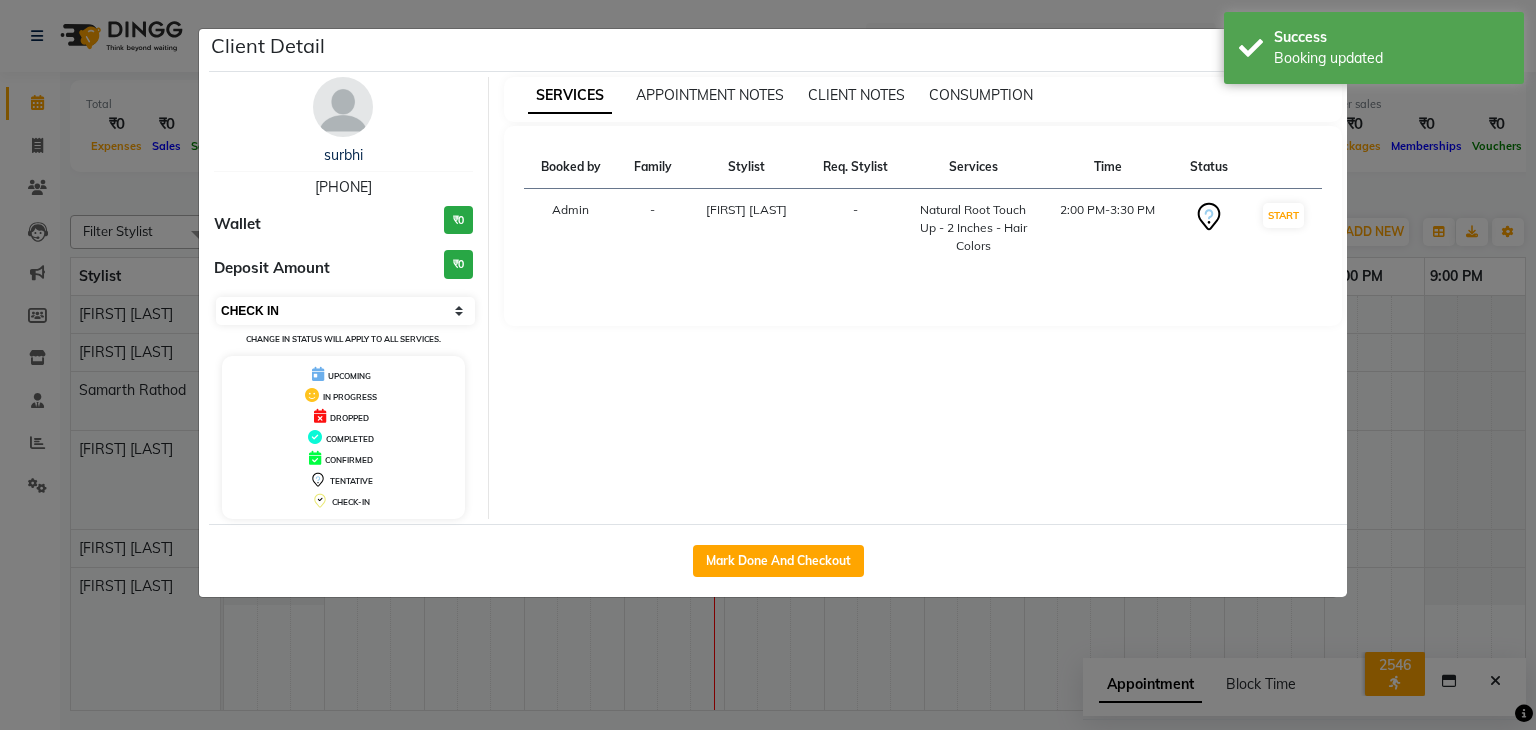 click on "Select IN SERVICE CONFIRMED TENTATIVE CHECK IN MARK DONE DROPPED UPCOMING" at bounding box center (345, 311) 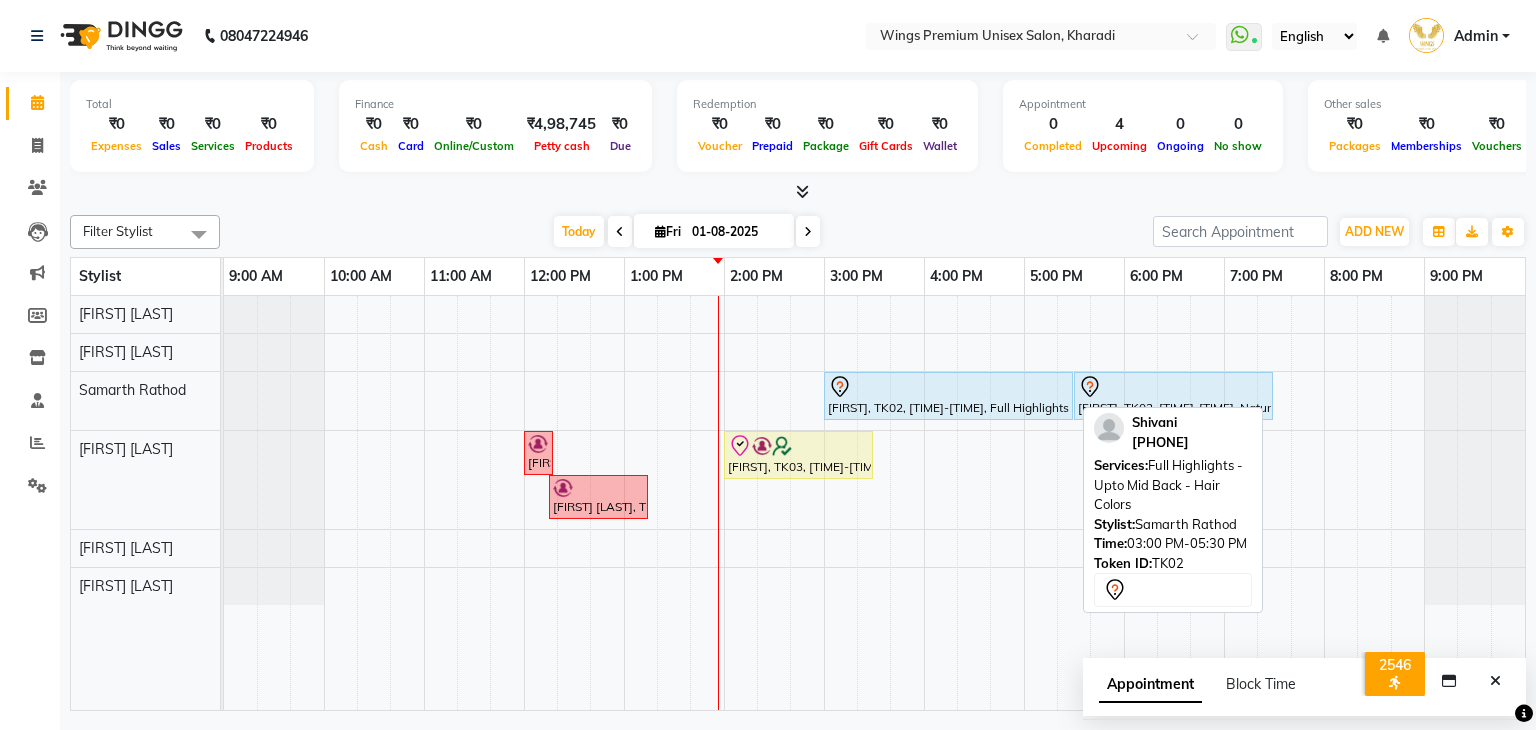 click at bounding box center (948, 387) 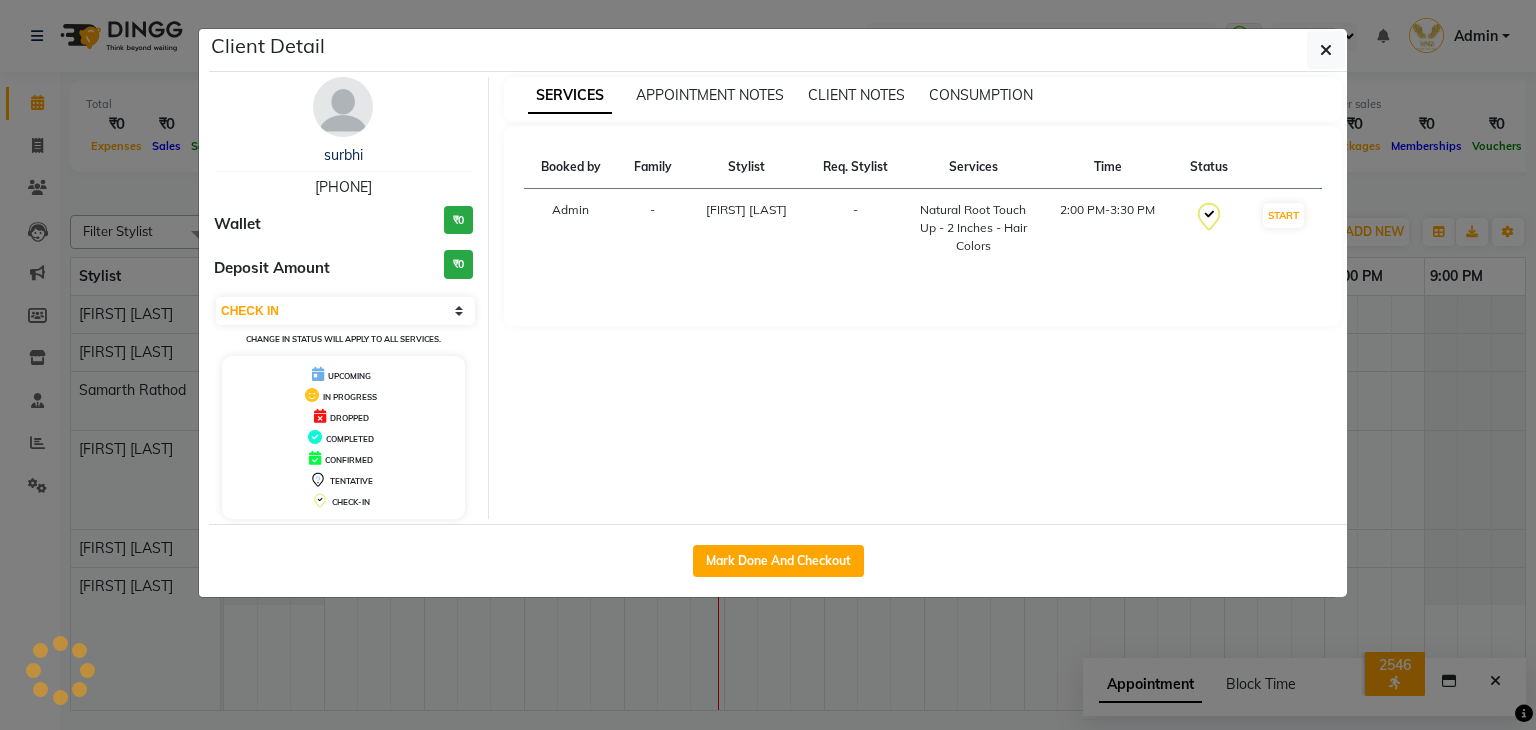 select on "7" 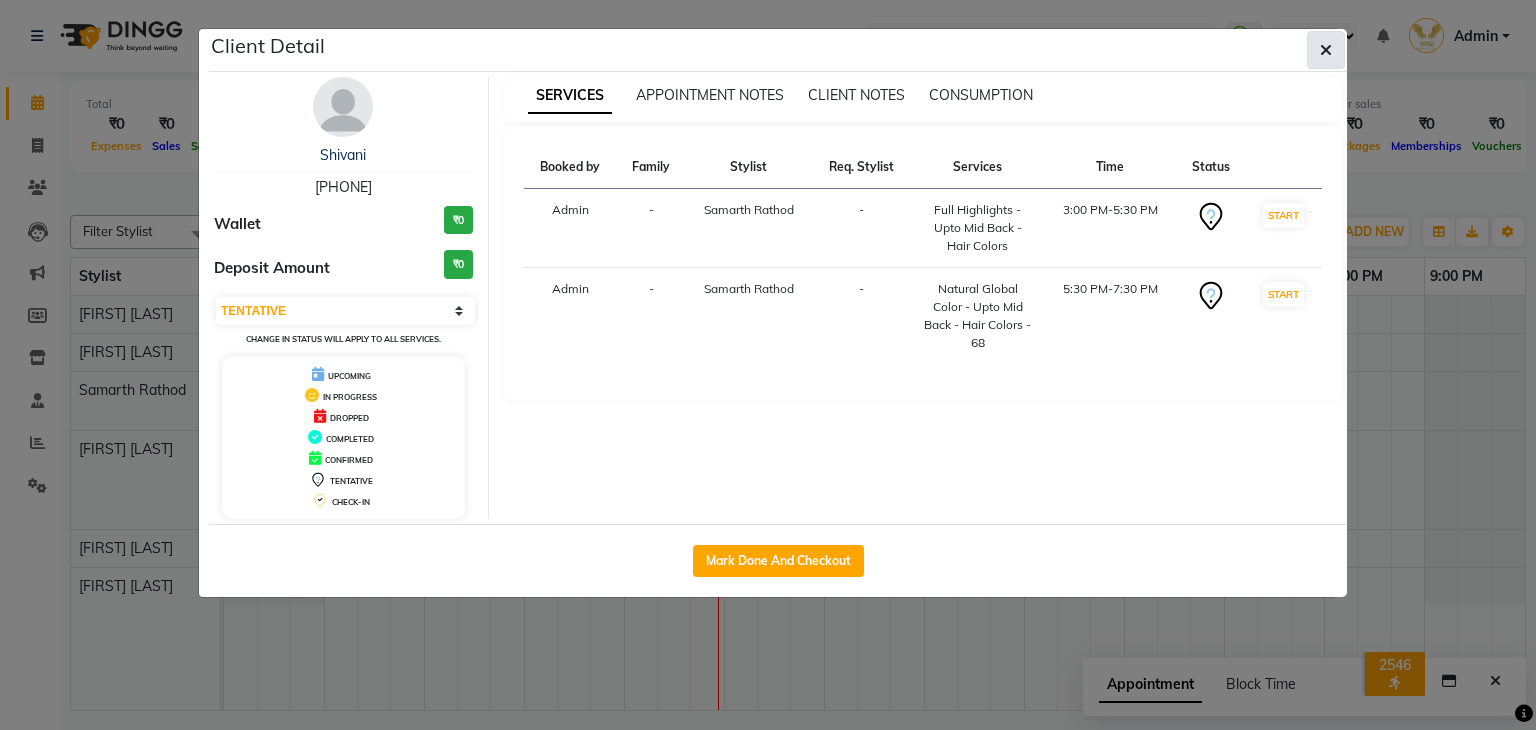 click 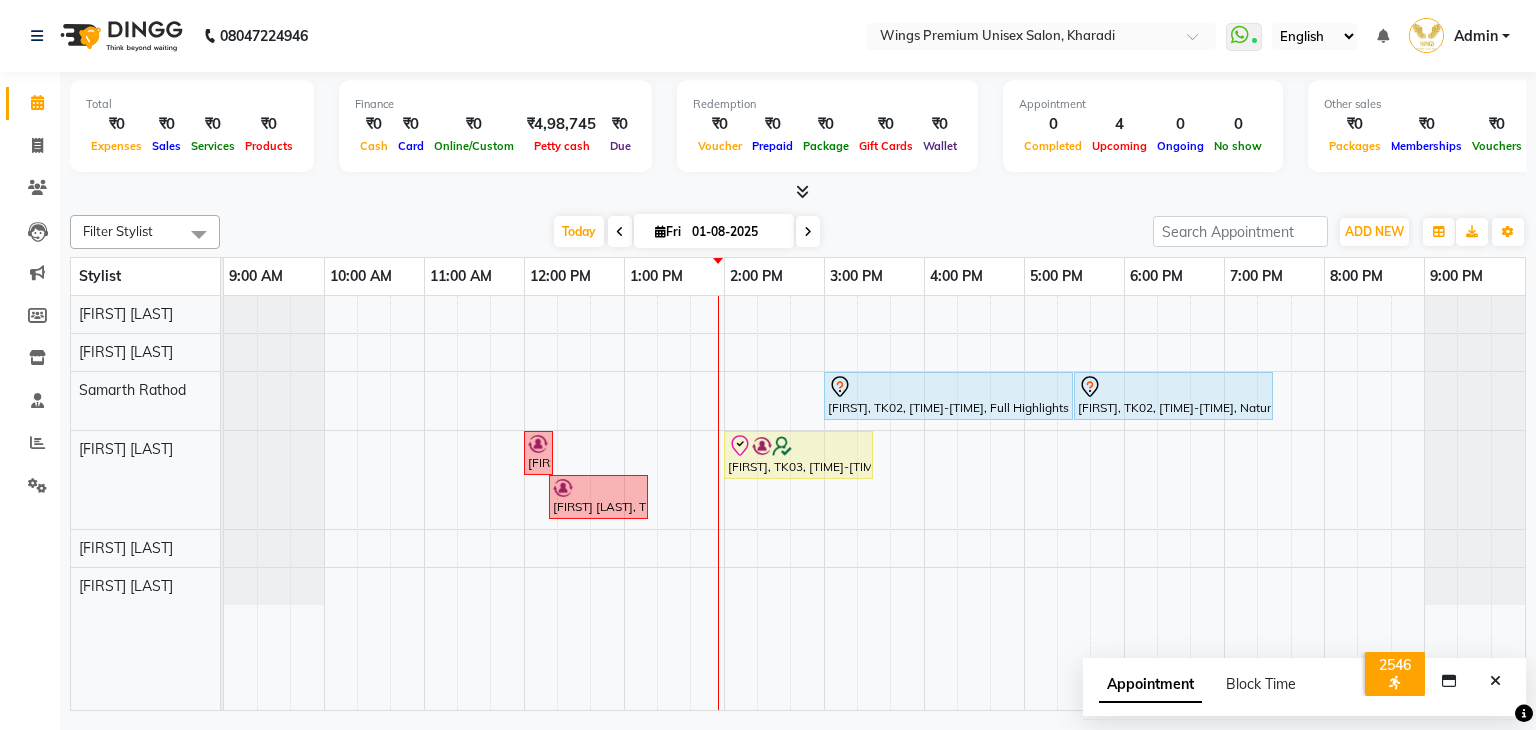 click on "[FIRST], TK02, [TIME]-[TIME], Full Highlights - Upto Mid Back - Hair Colors             [FIRST], TK02, [TIME]-[TIME], Natural Global Color - Upto Mid Back - Hair Colors  - 68     [FIRST] [LAST], TK01, [TIME]-[TIME], Color Refresh
[FIRST], TK03, [TIME]-[TIME], Natural Root Touch Up - 2 Inches - Hair Colors     [FIRST] [LAST], TK01, [TIME]-[TIME], Caline Therapy Female (Get Free Caline Serum) or Flat 25% OFF" at bounding box center (874, 503) 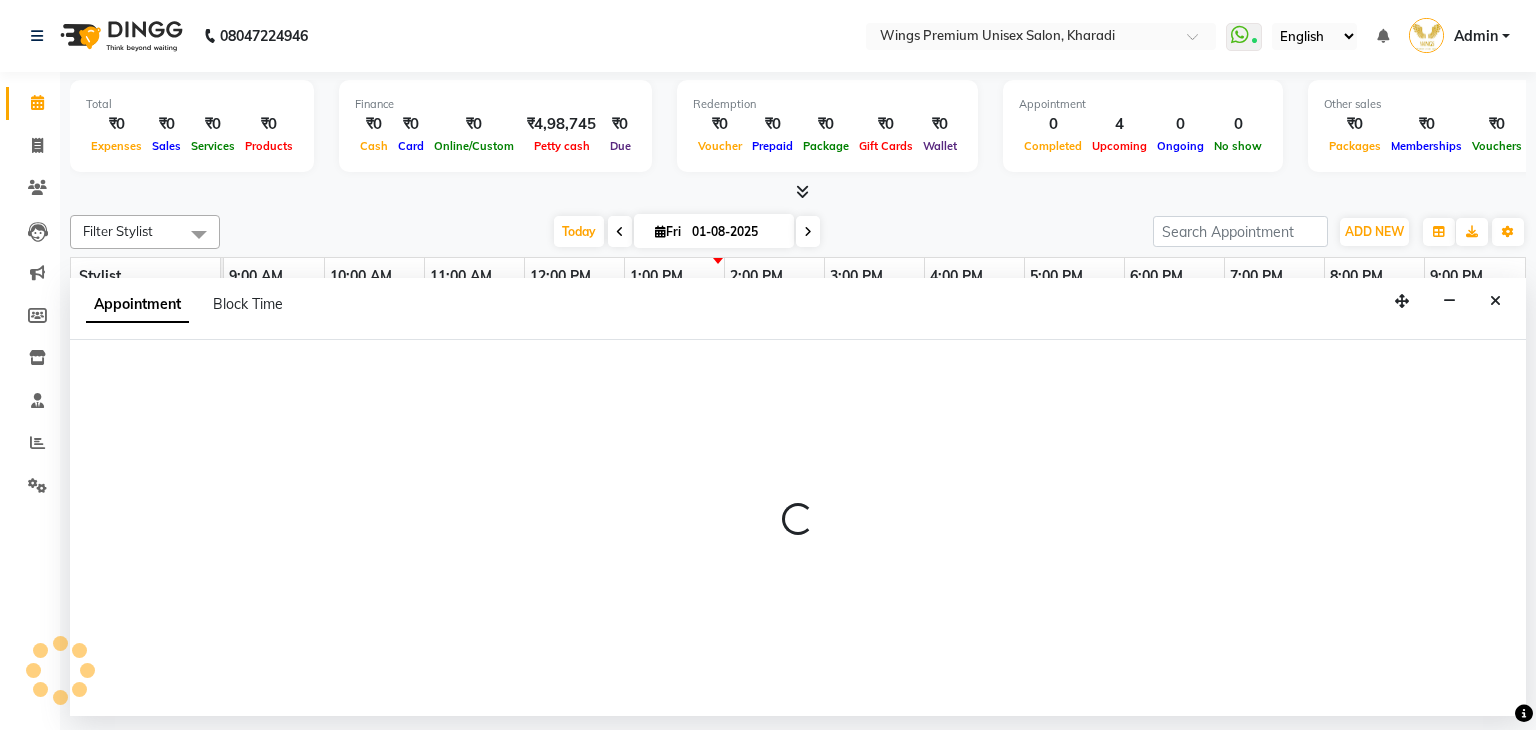 select on "43416" 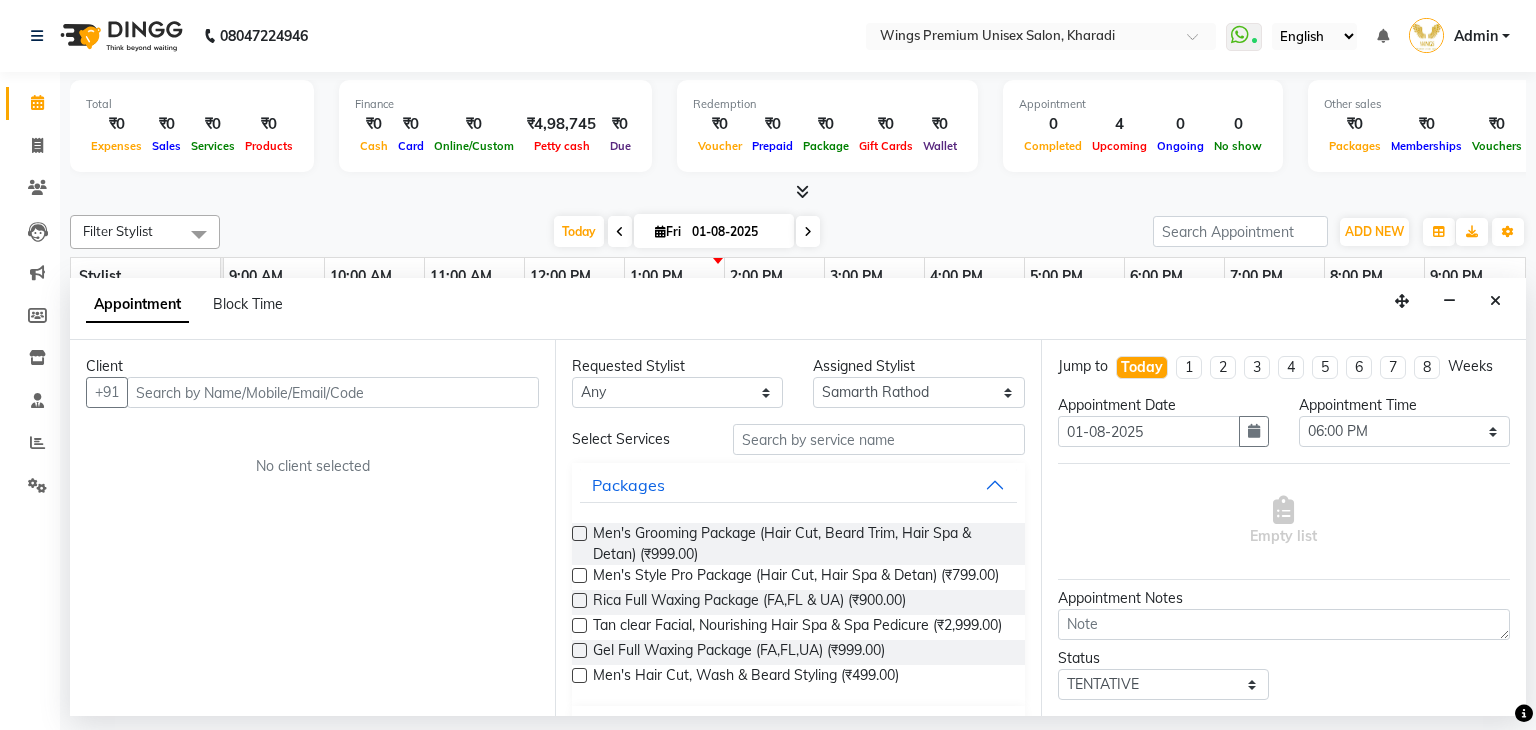 click at bounding box center [333, 392] 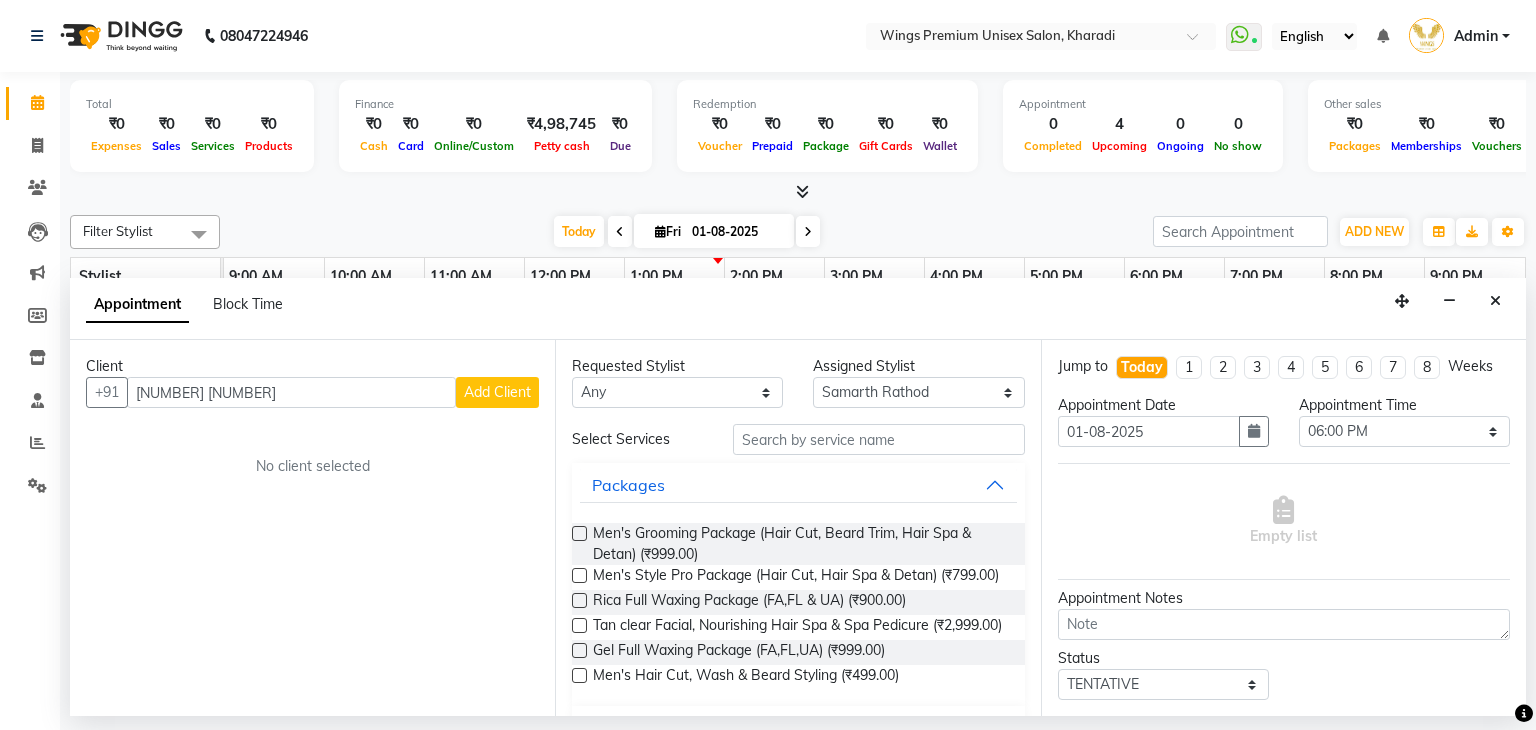 drag, startPoint x: 178, startPoint y: 386, endPoint x: 216, endPoint y: 389, distance: 38.118237 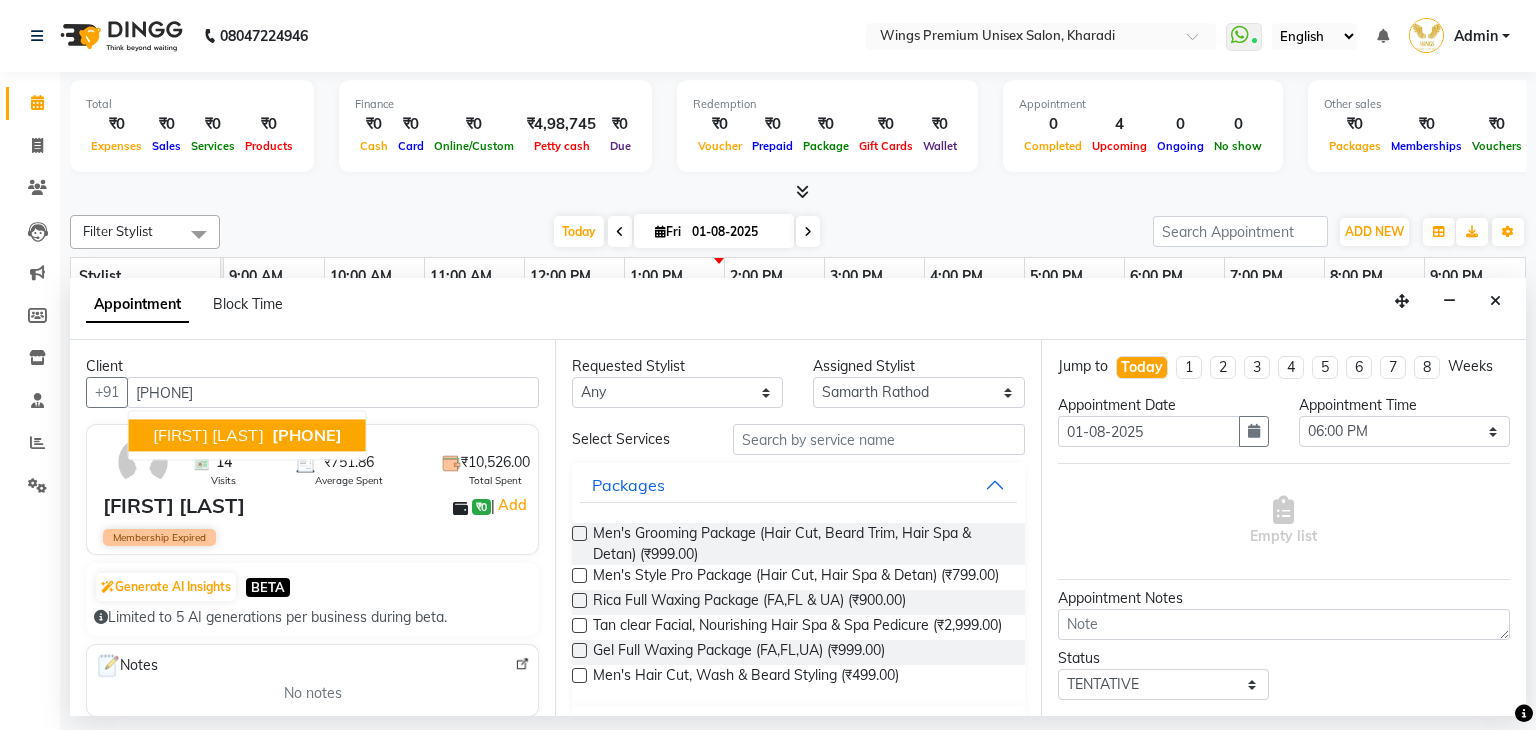click on "[FIRST] [LAST]" at bounding box center (208, 436) 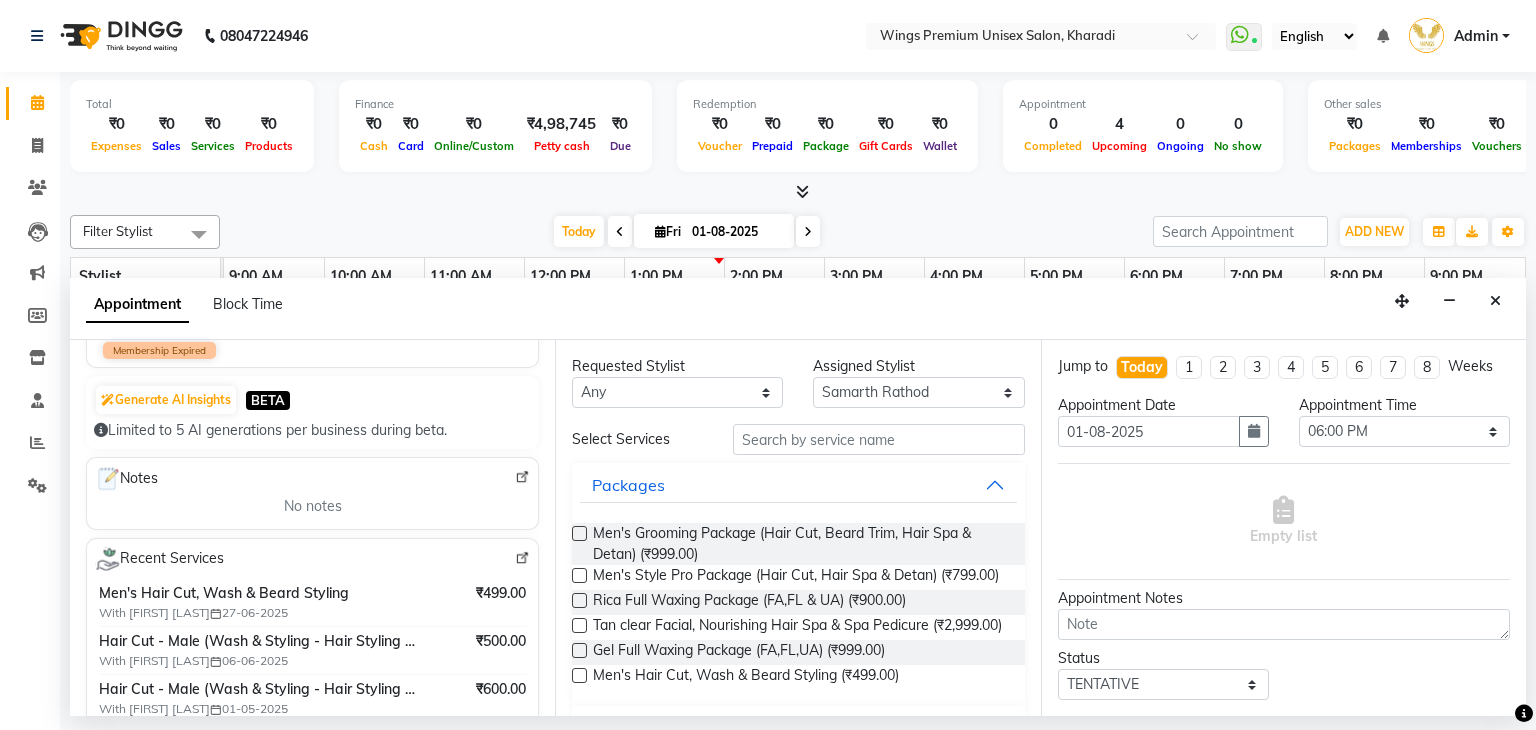 scroll, scrollTop: 200, scrollLeft: 0, axis: vertical 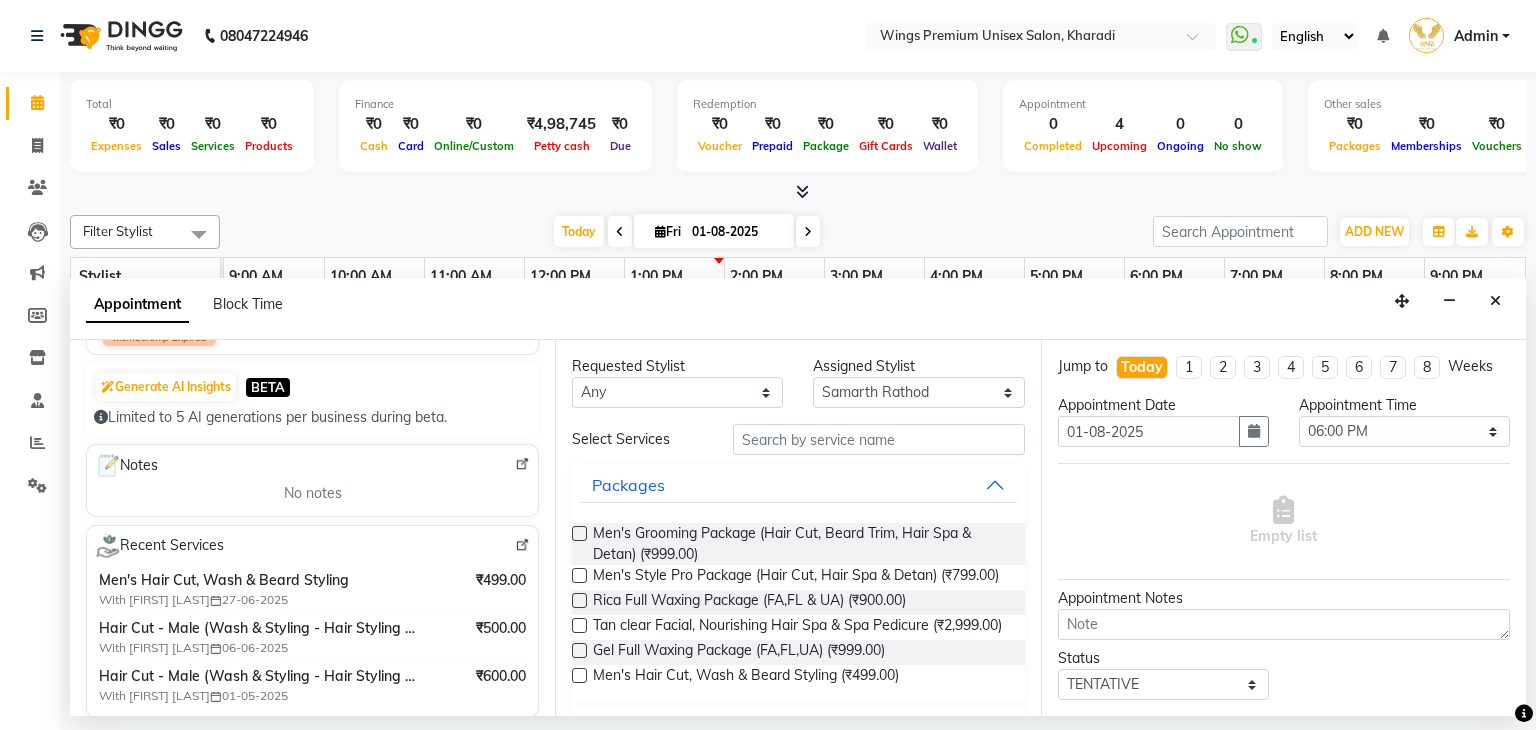 type on "[PHONE]" 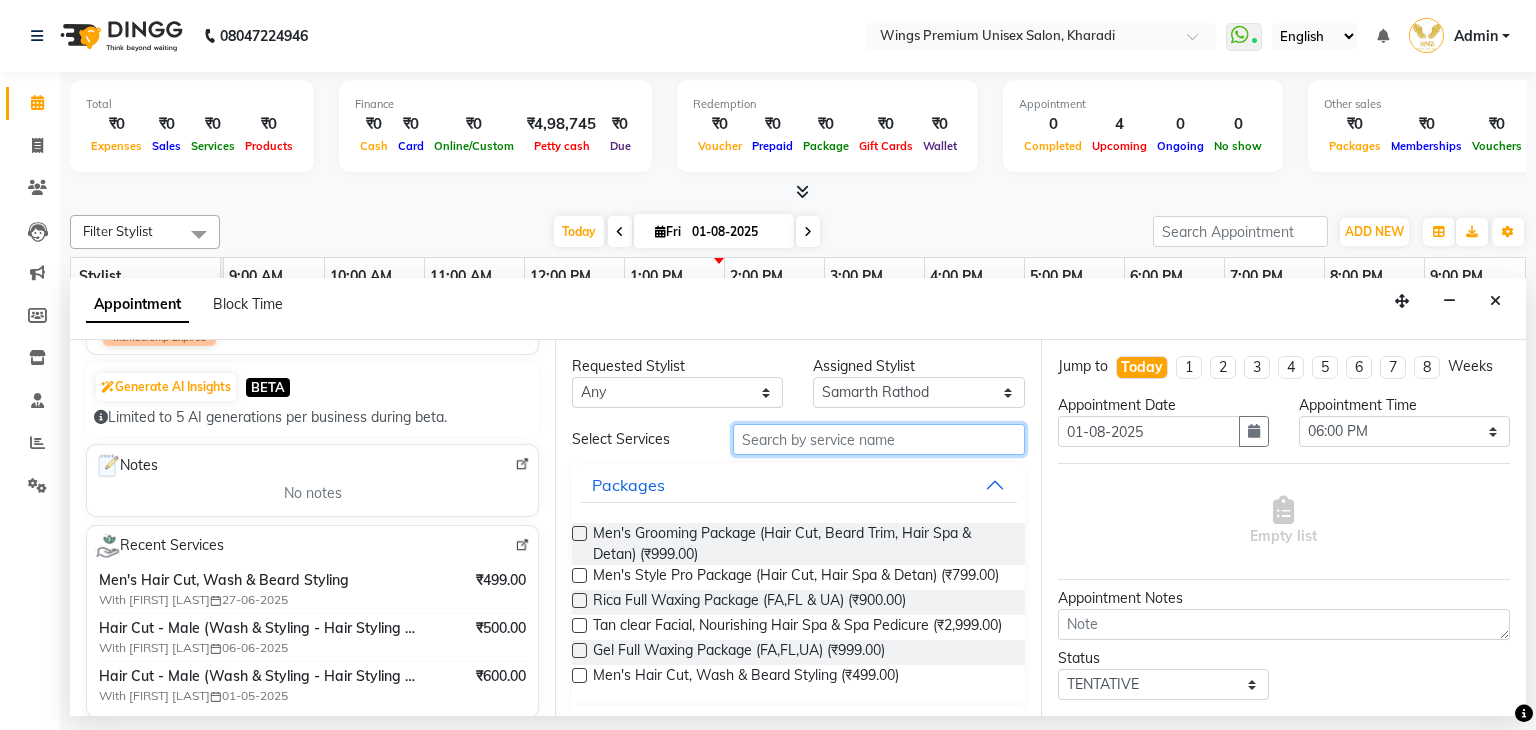 click at bounding box center [879, 439] 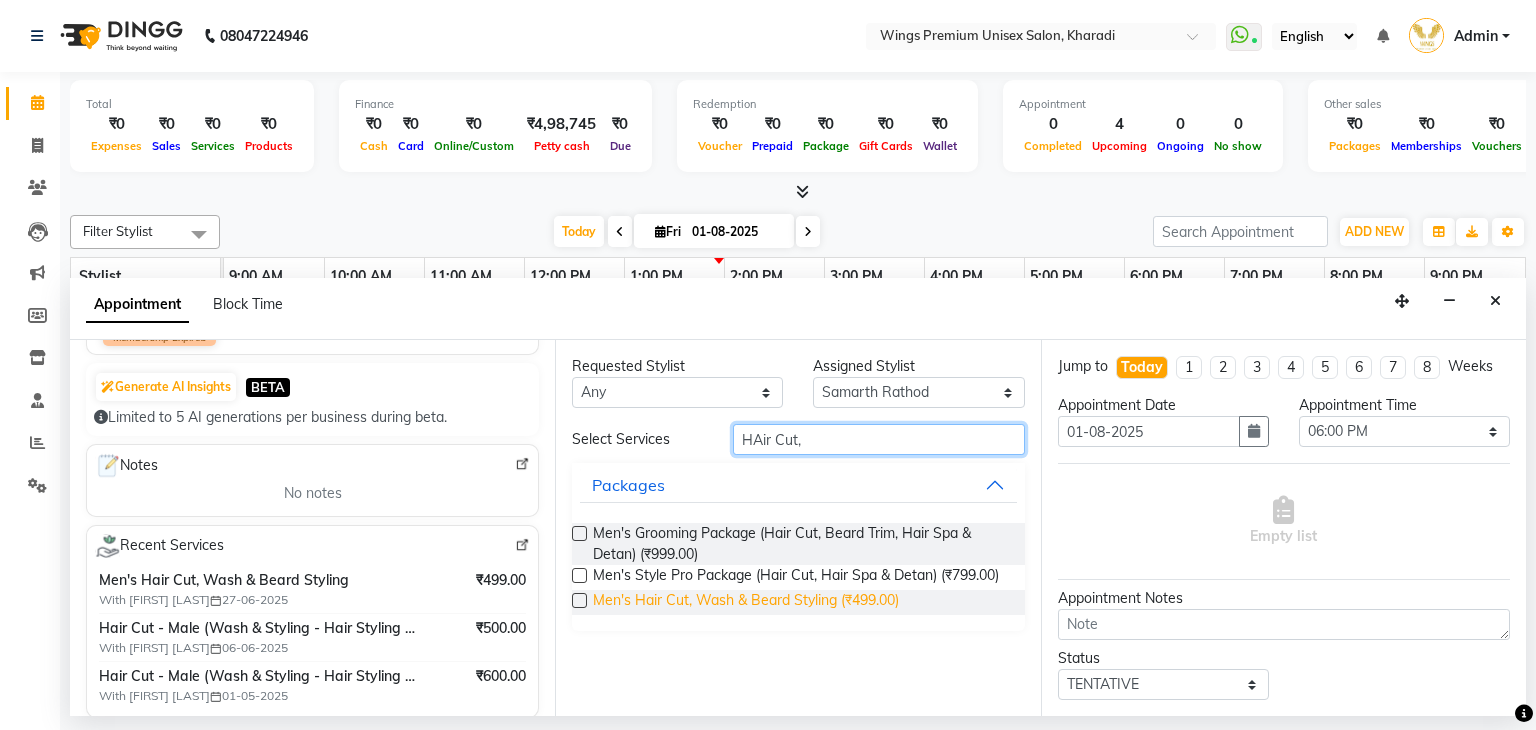 type on "HAir Cut," 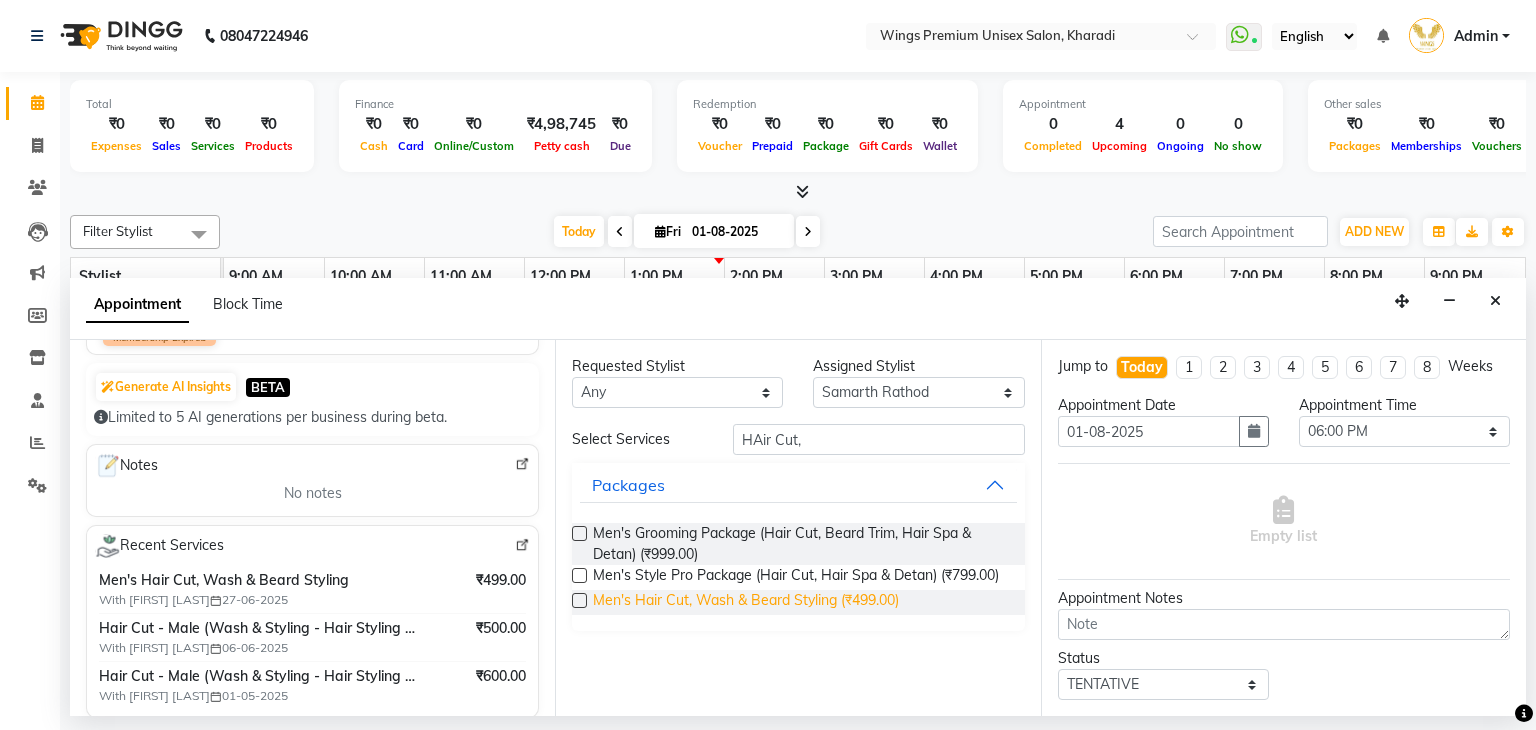 click on "Men's Hair Cut, Wash & Beard Styling  (₹499.00)" at bounding box center [746, 602] 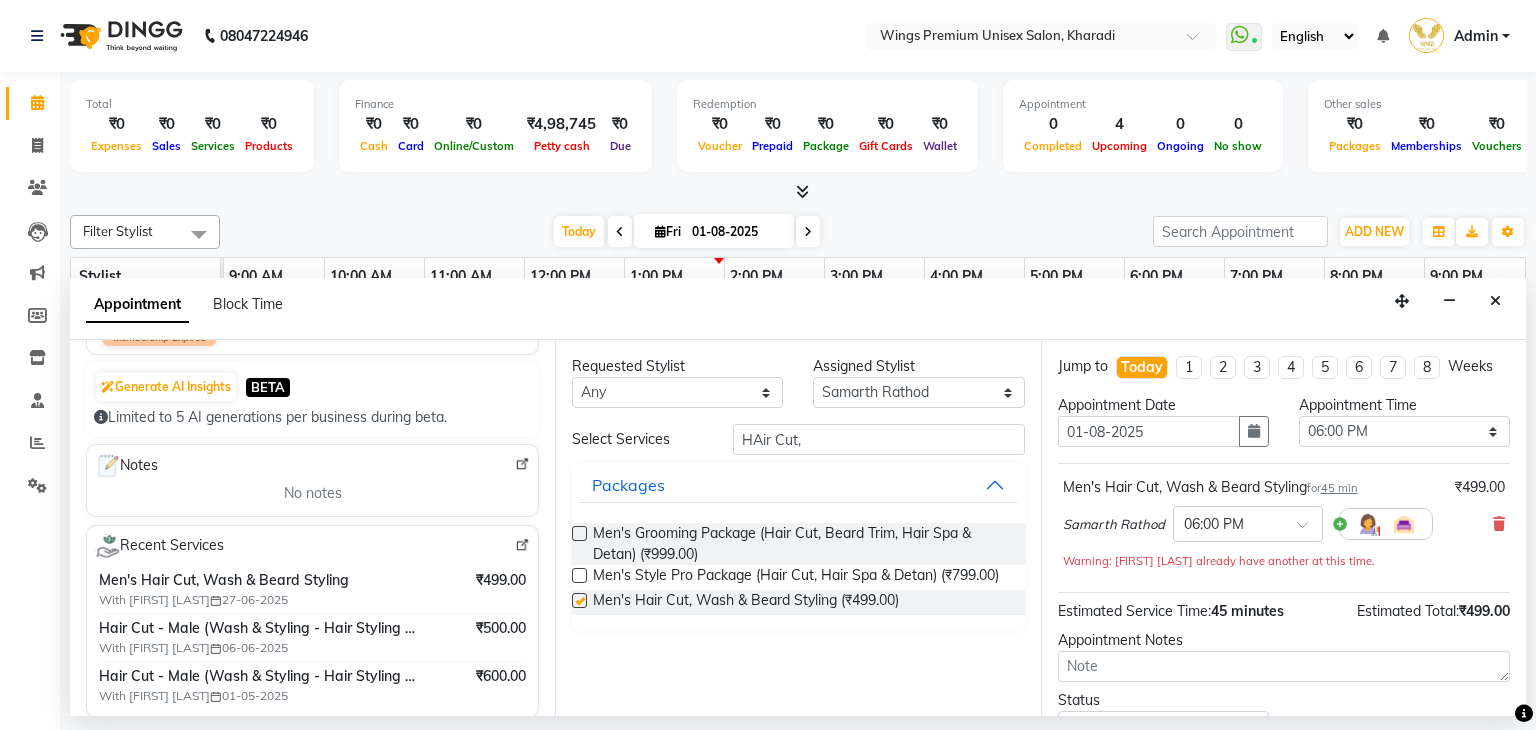 checkbox on "false" 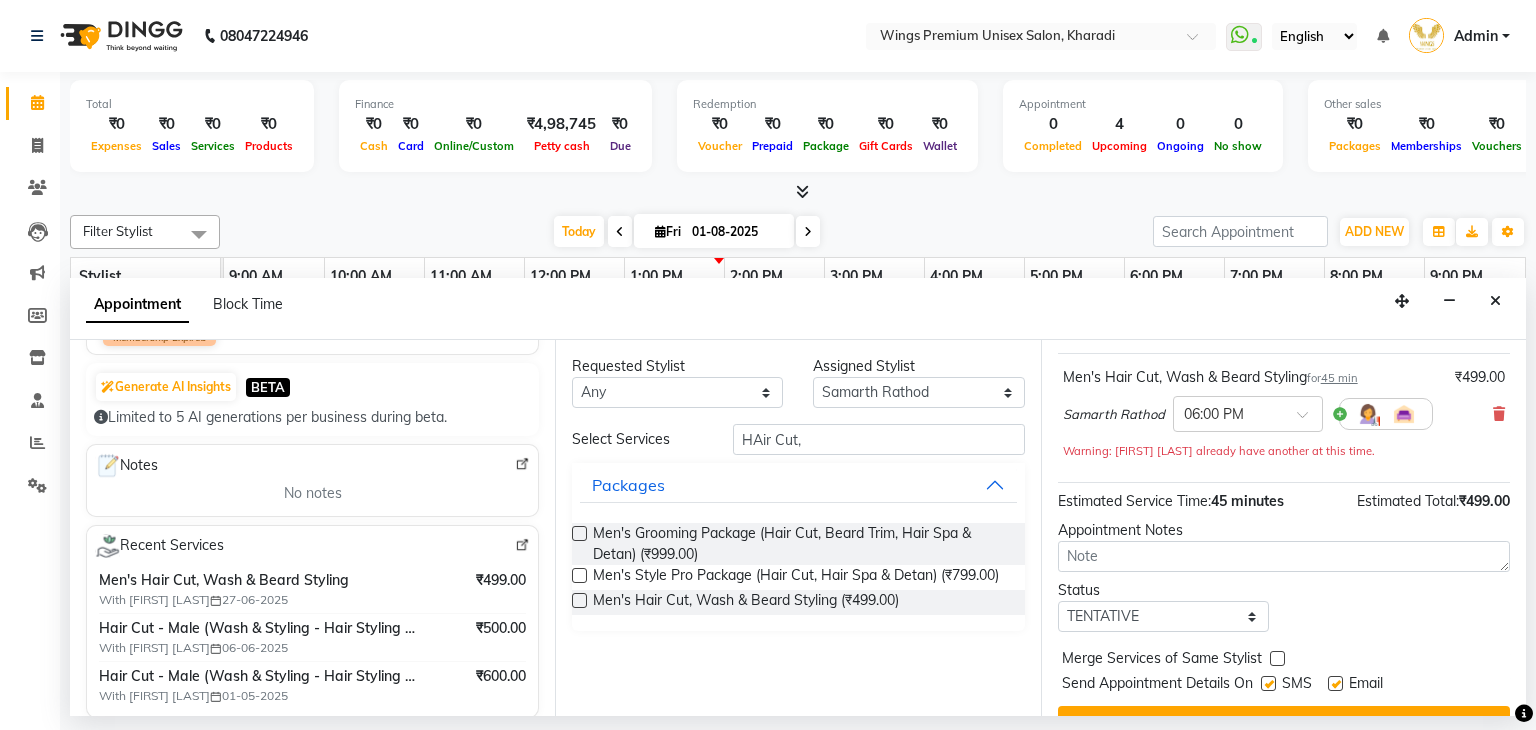 scroll, scrollTop: 151, scrollLeft: 0, axis: vertical 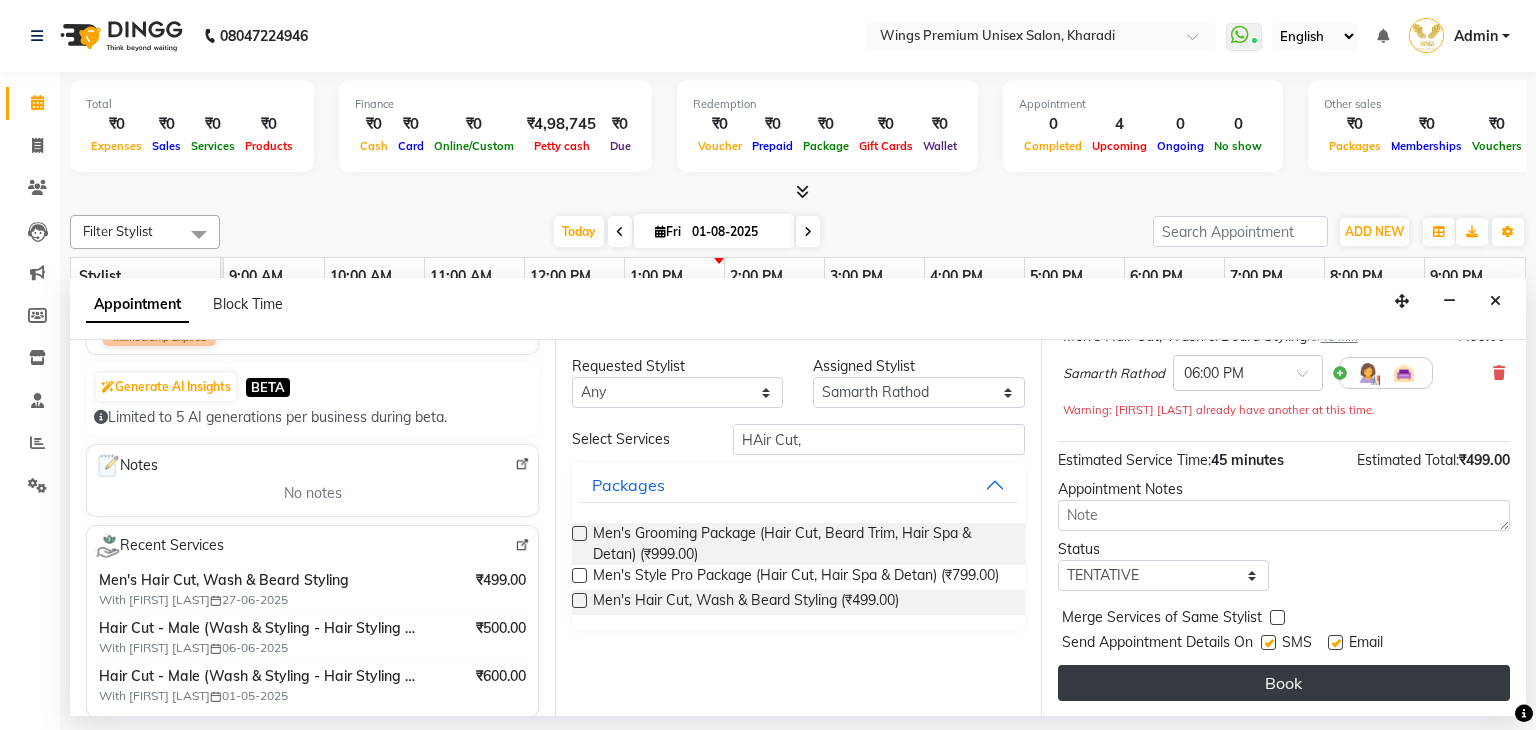 click on "Book" at bounding box center (1284, 683) 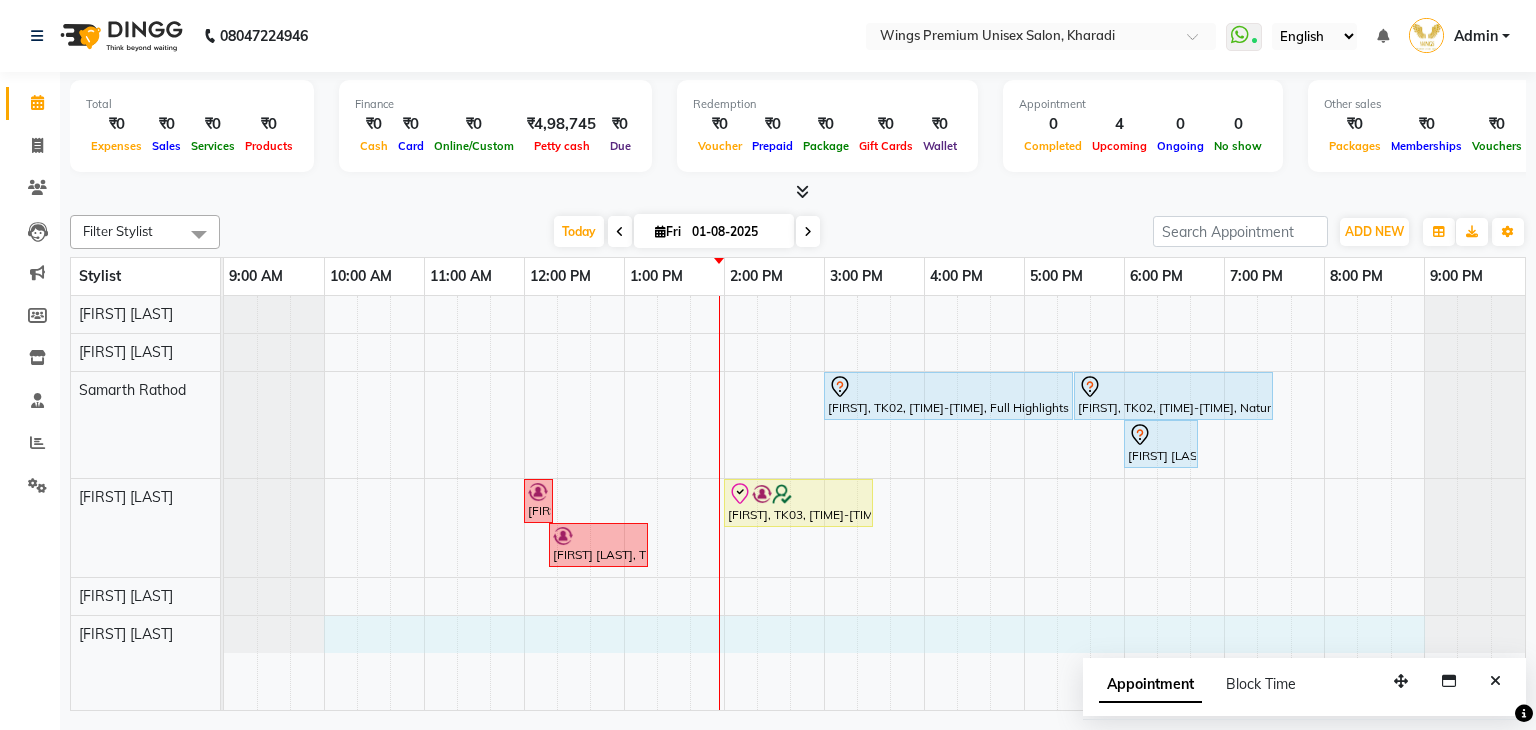 drag, startPoint x: 334, startPoint y: 633, endPoint x: 1411, endPoint y: 625, distance: 1077.0297 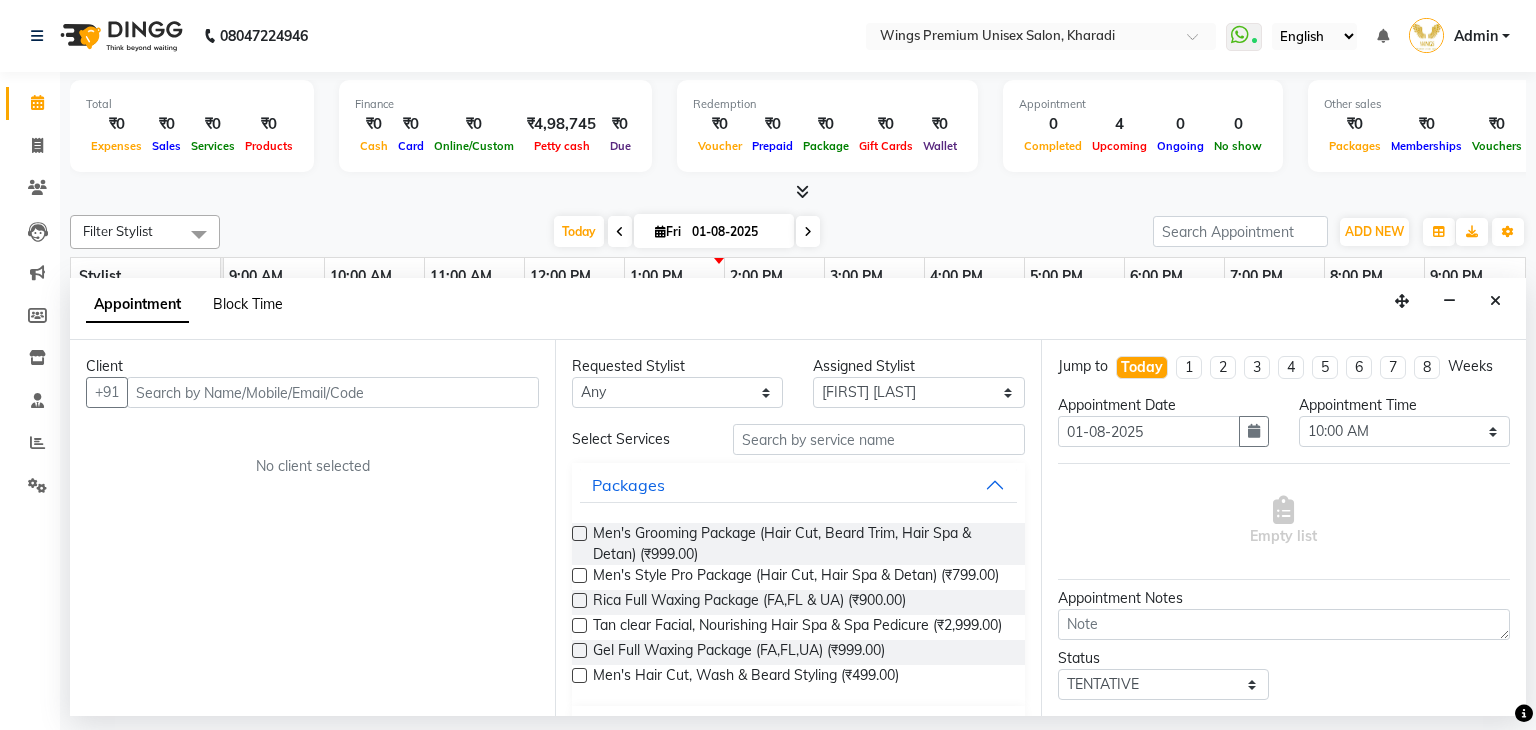 click on "Block Time" at bounding box center [248, 304] 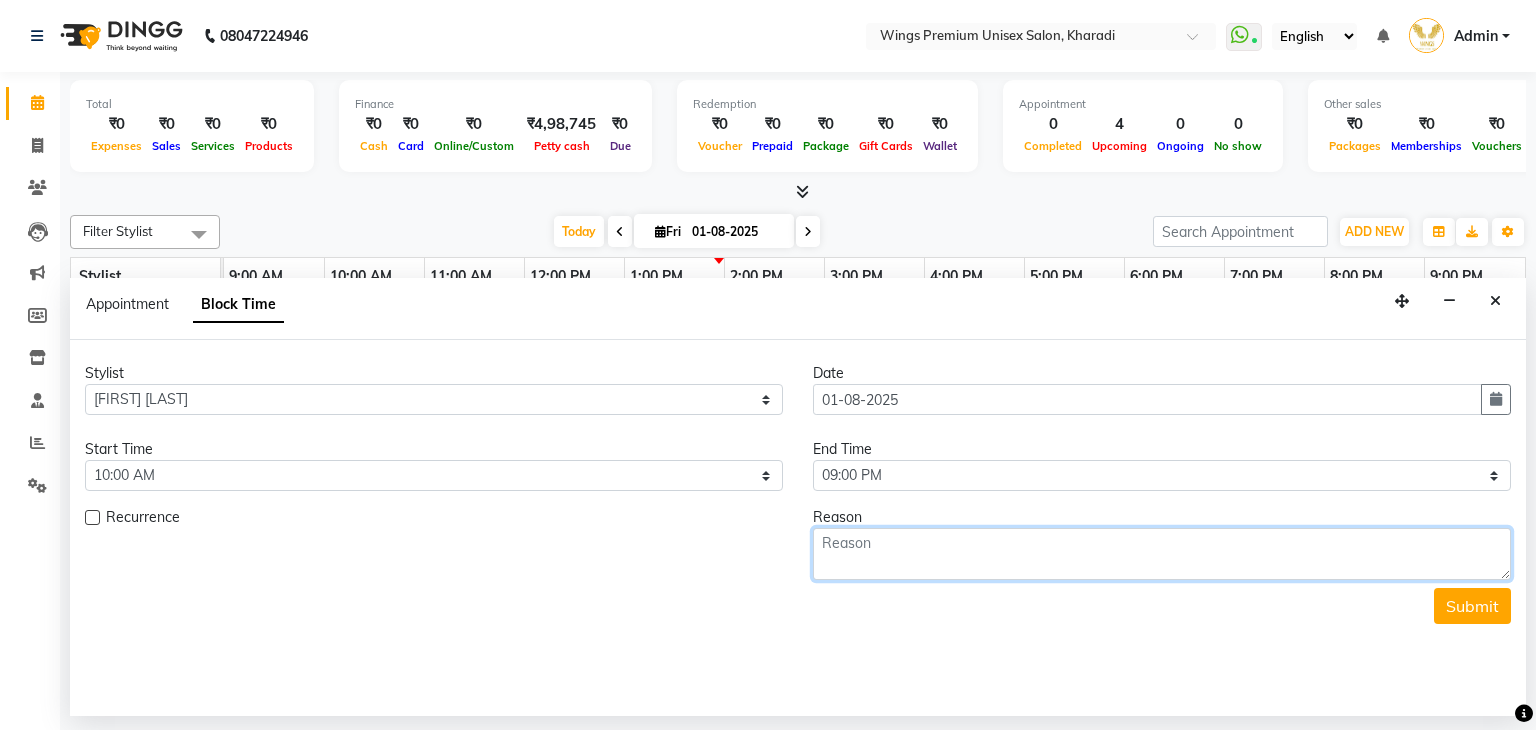 click at bounding box center (1162, 554) 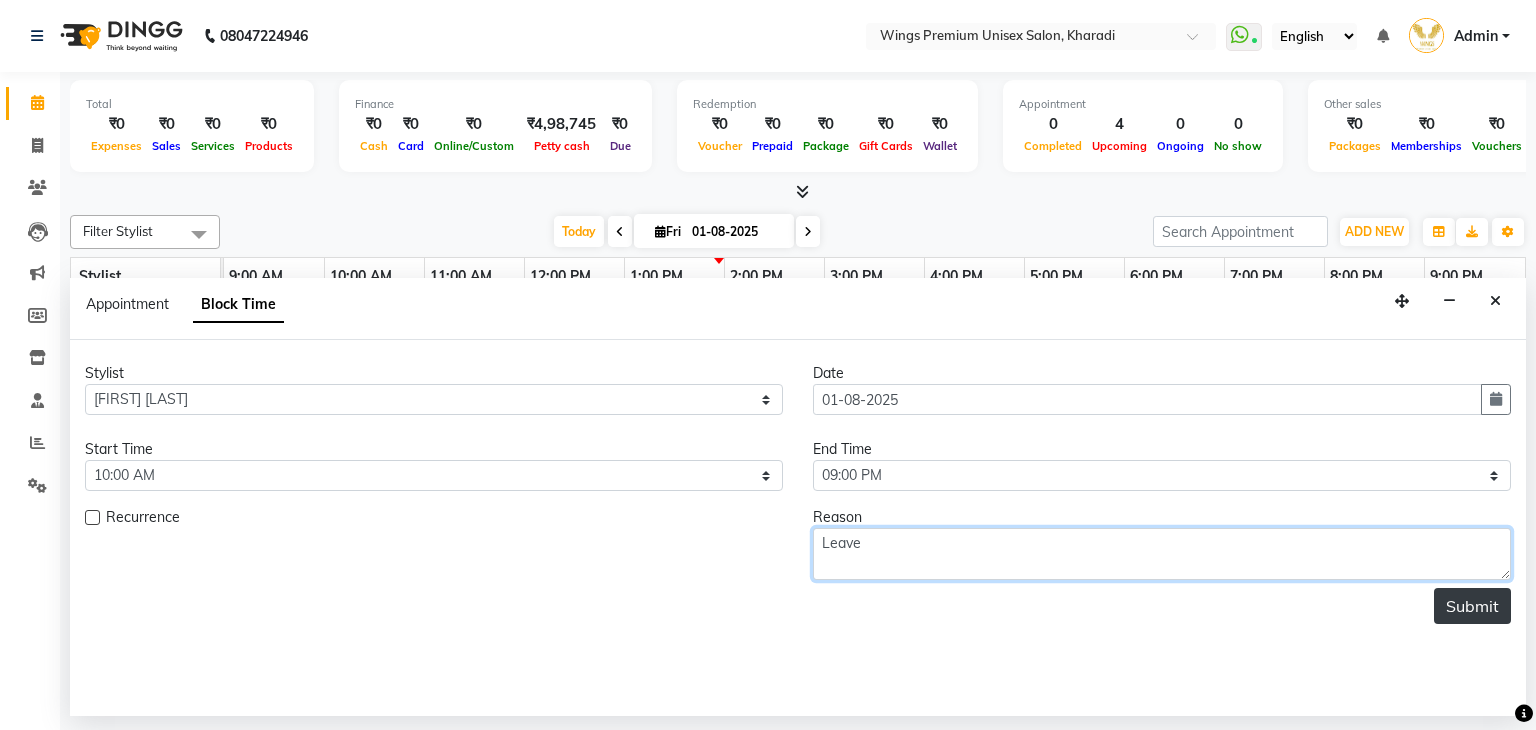 type on "Leave" 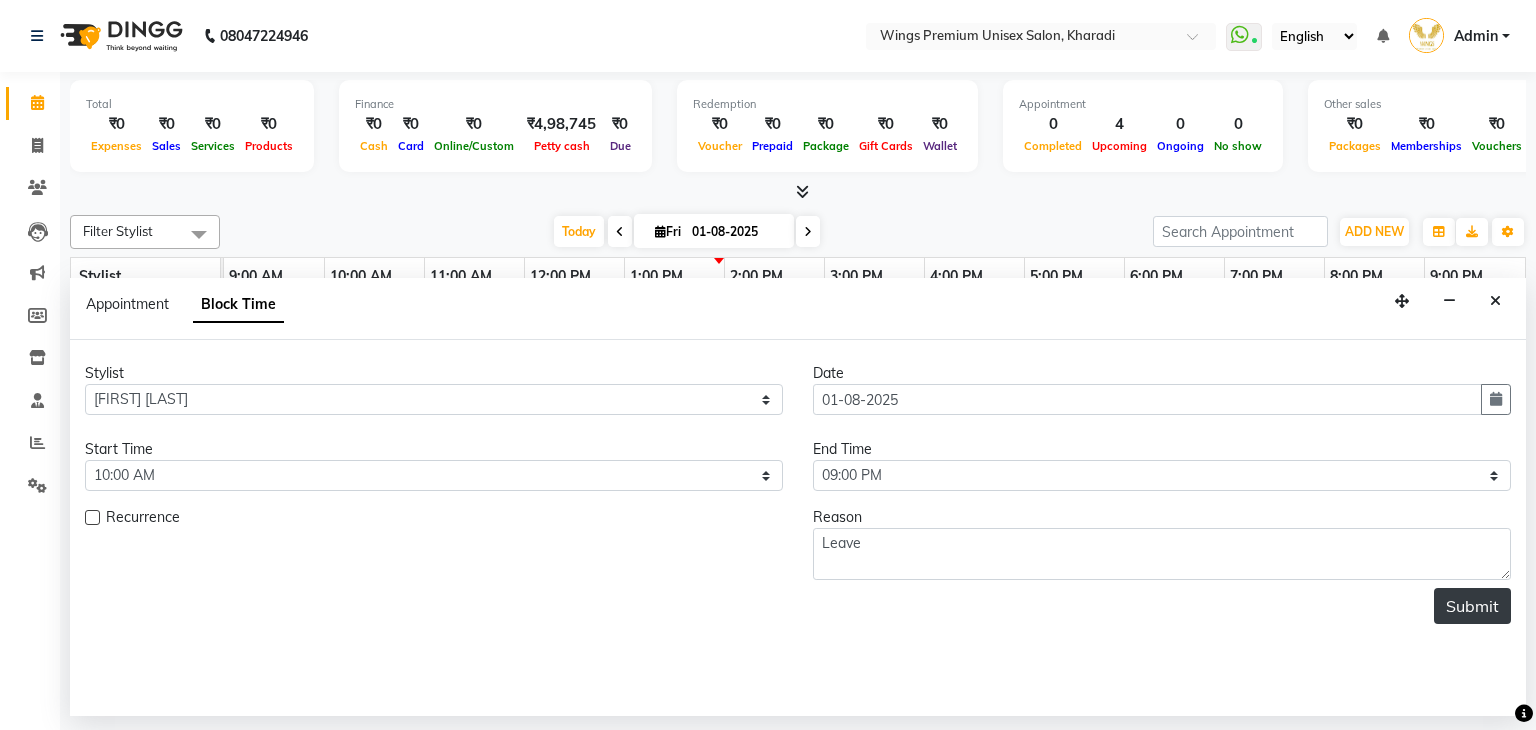 click on "Submit" at bounding box center [1472, 606] 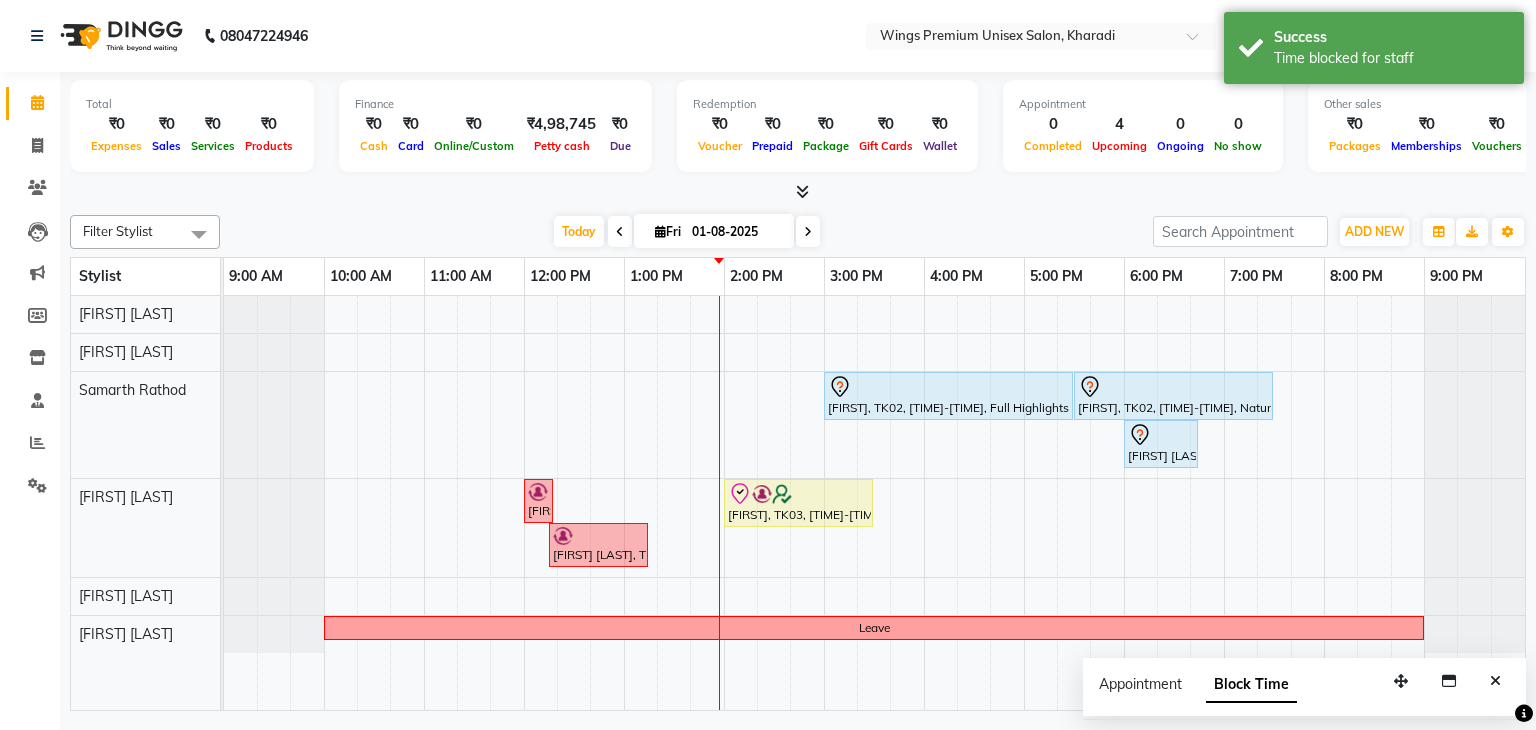 click at bounding box center (620, 232) 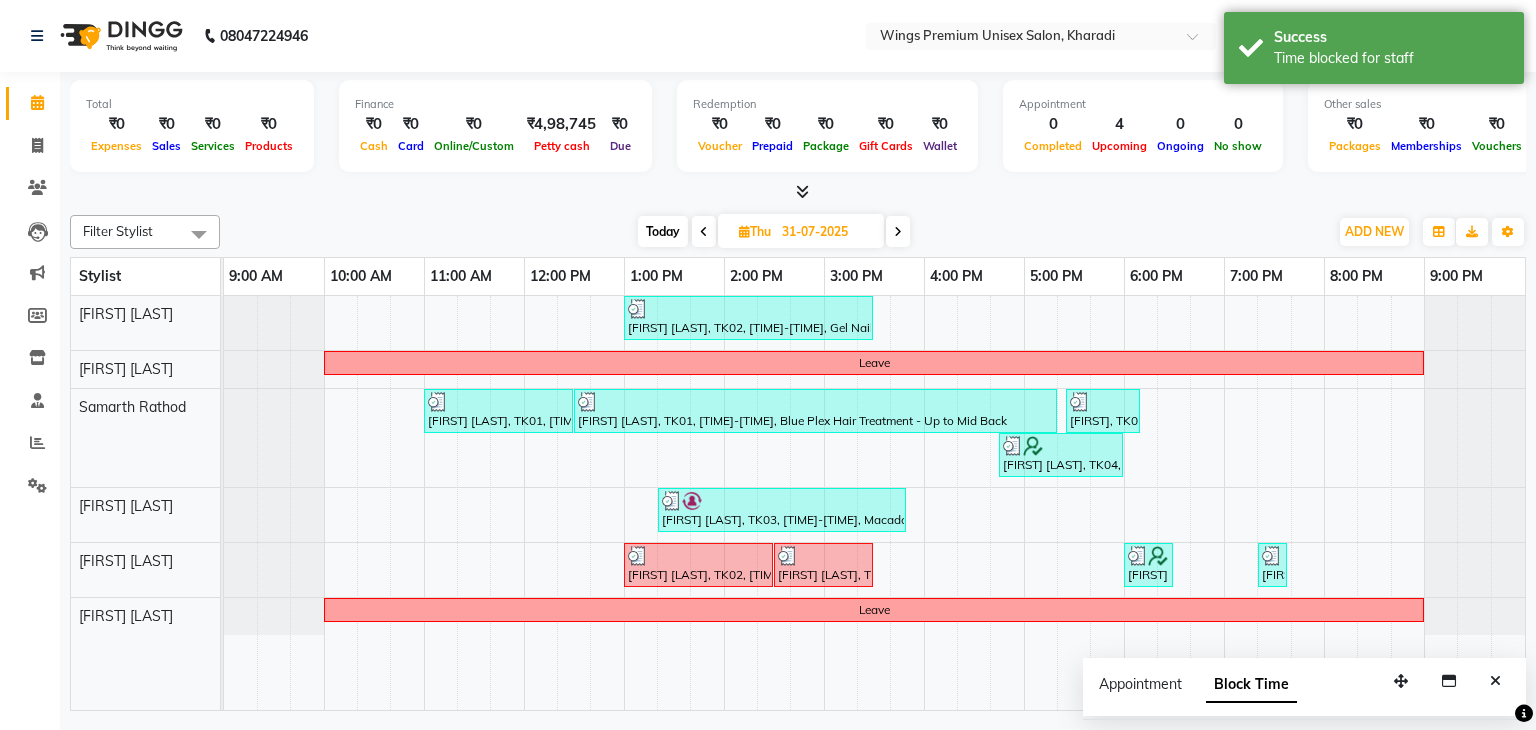 click at bounding box center (898, 231) 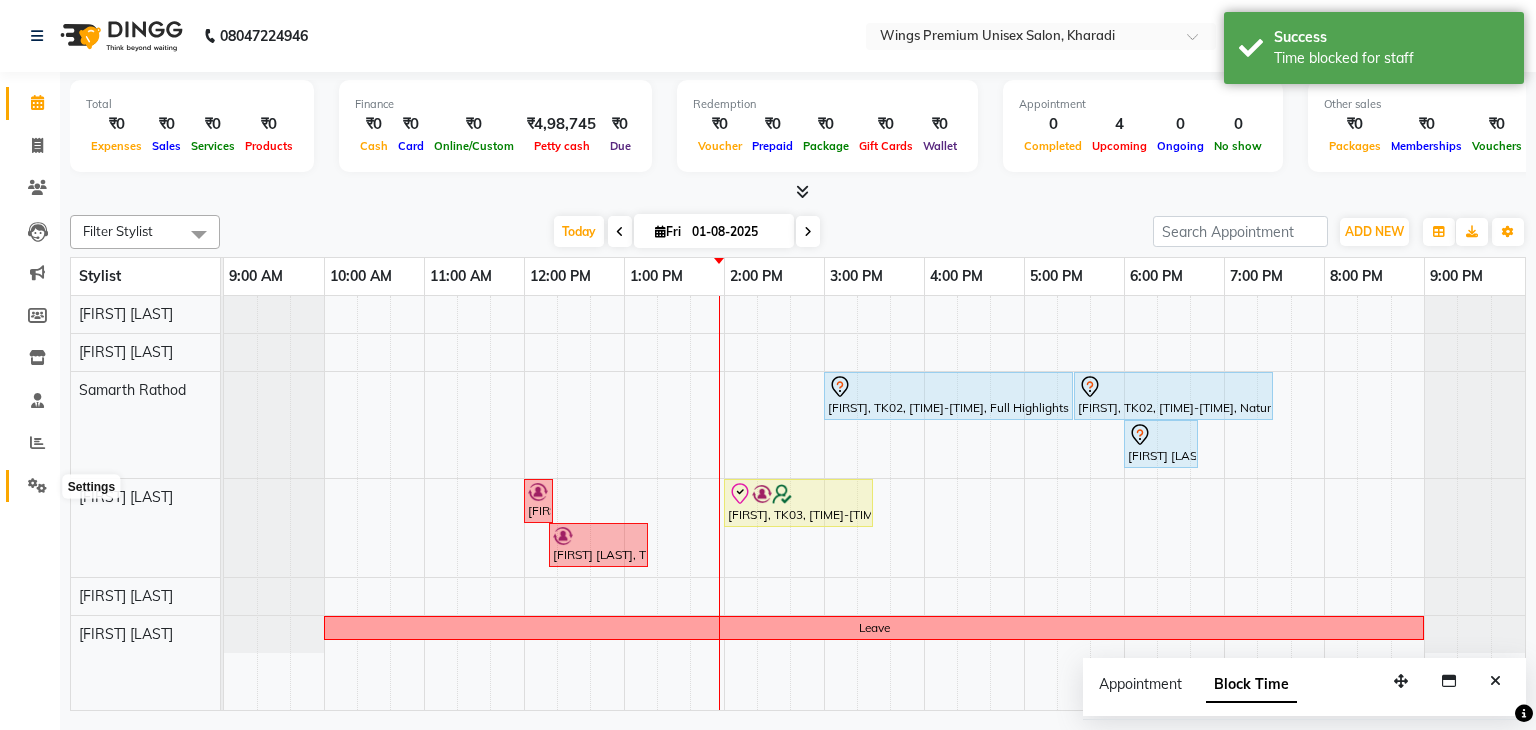 click 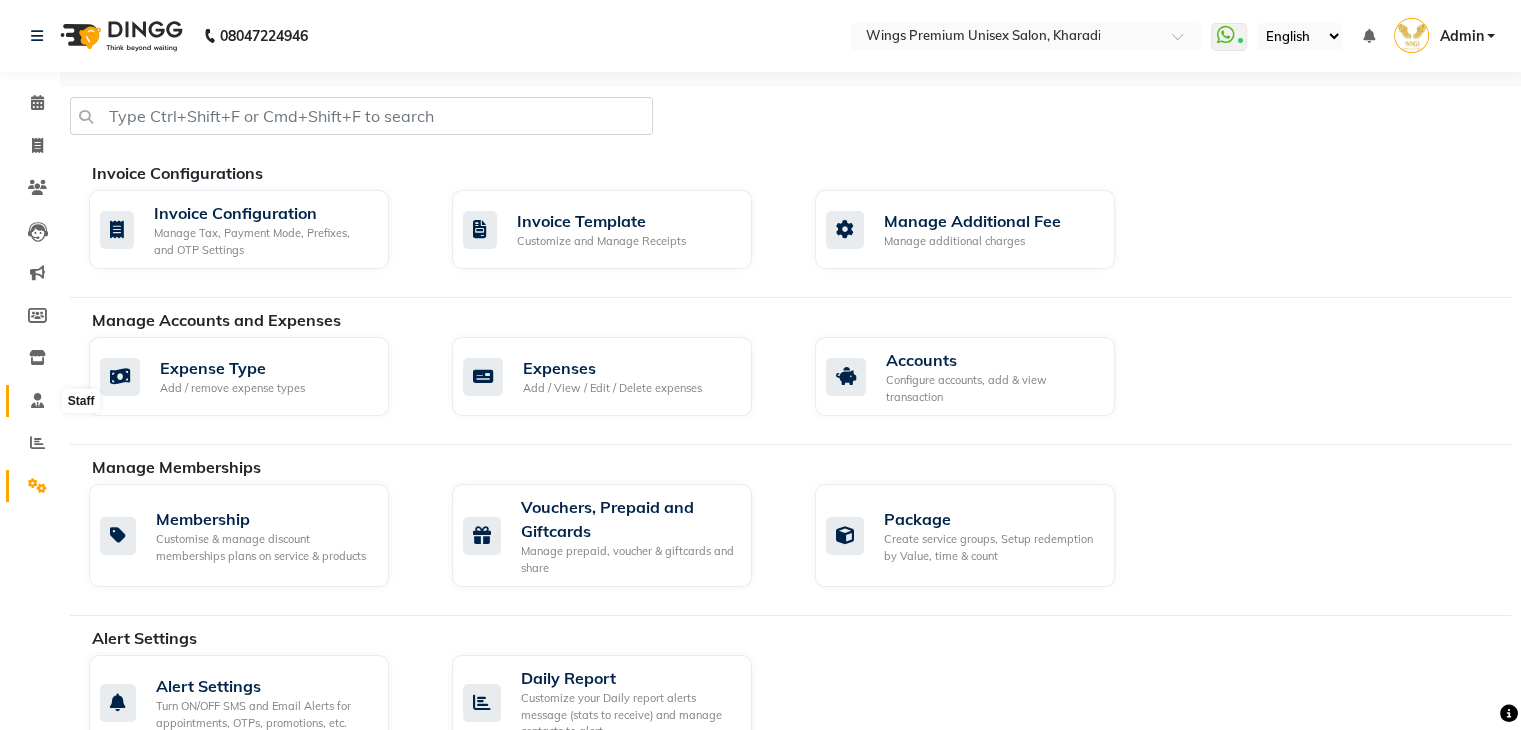 click 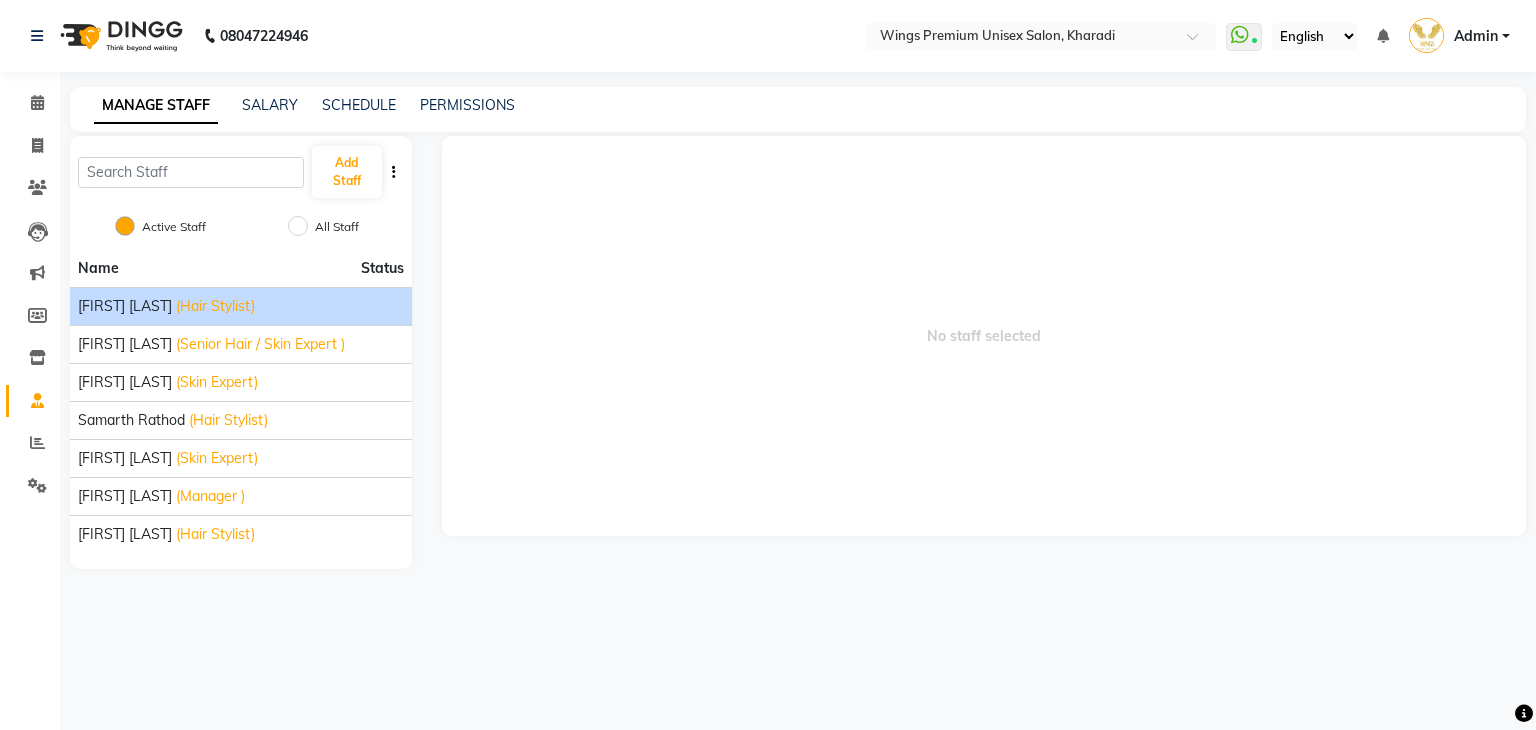 click on "[FIRST] [LAST]" 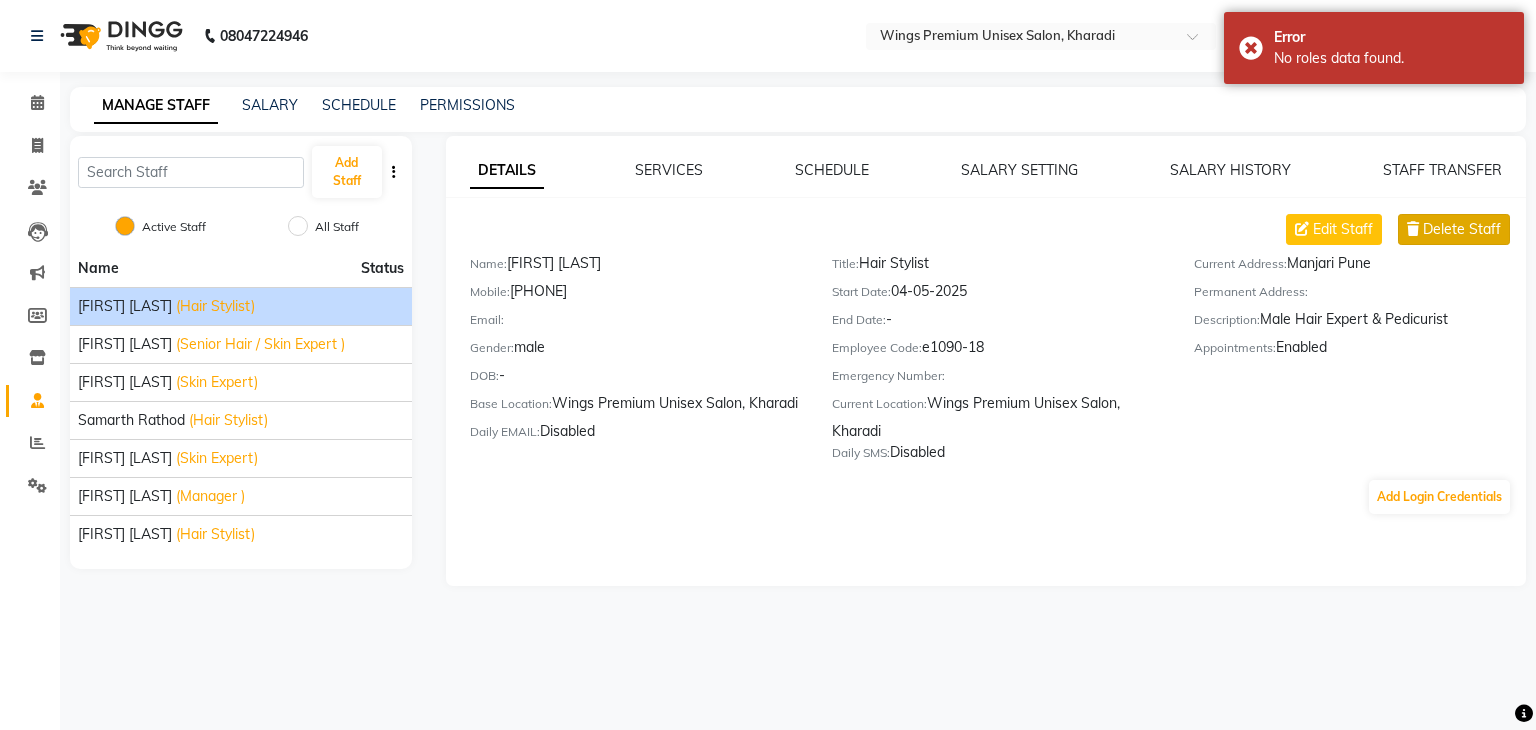 click on "Delete Staff" 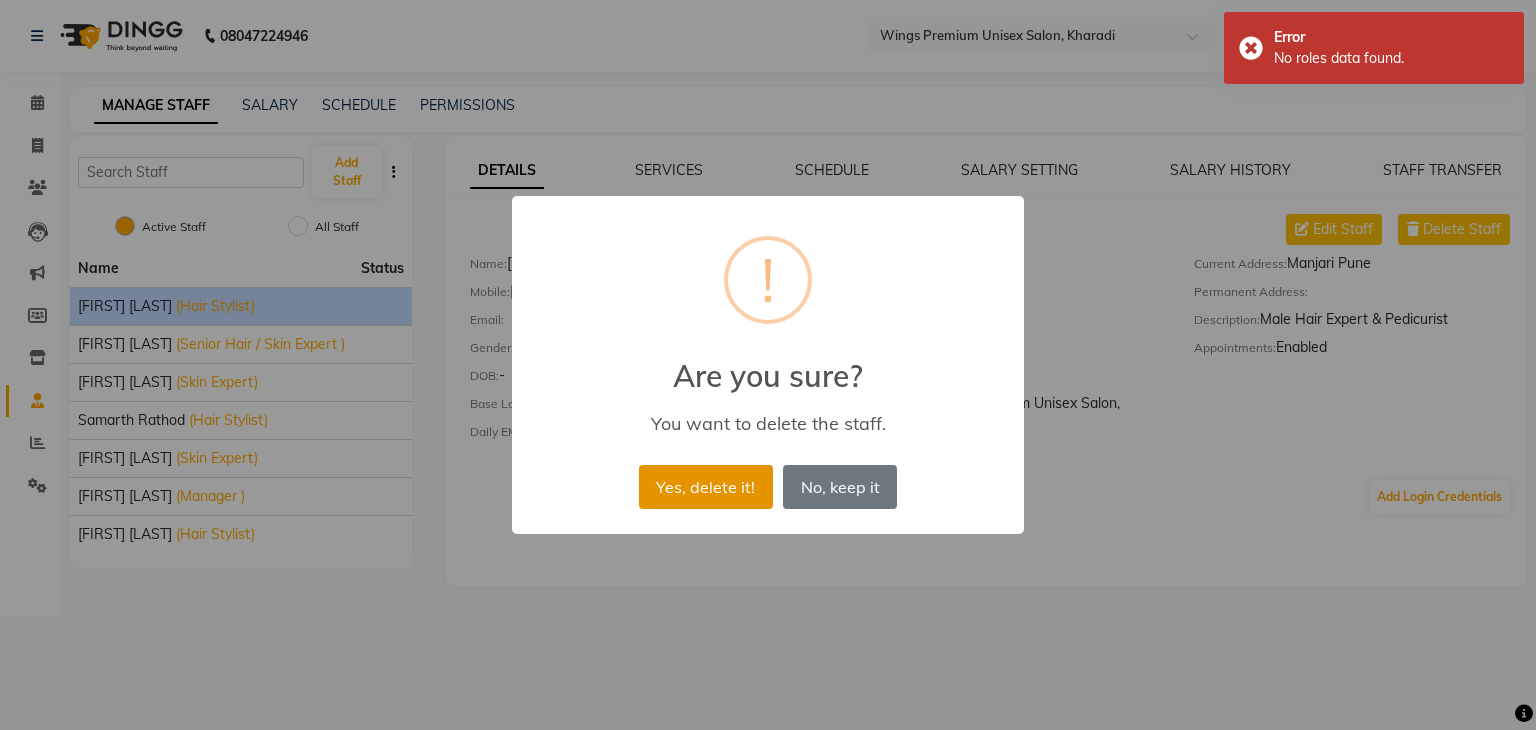 drag, startPoint x: 700, startPoint y: 476, endPoint x: 728, endPoint y: 476, distance: 28 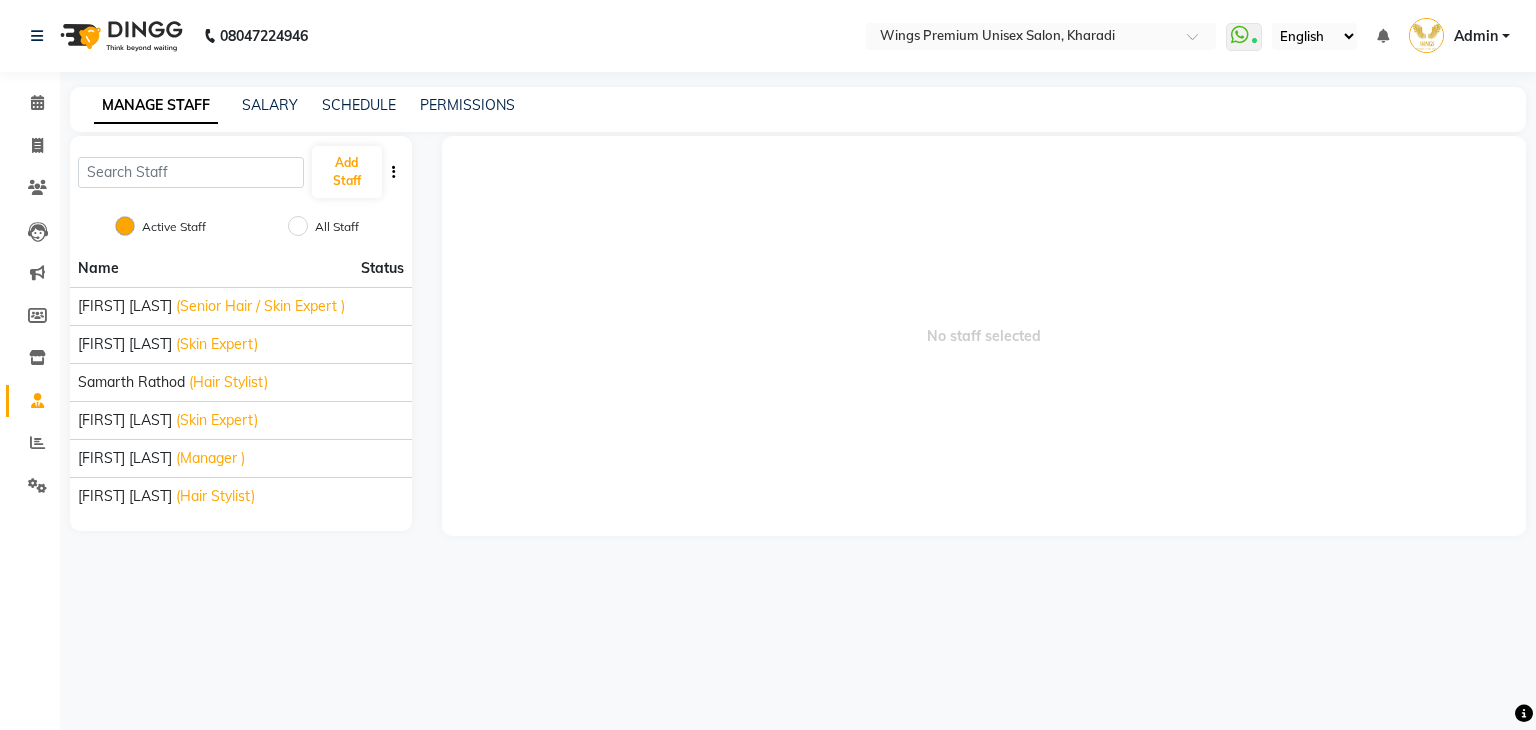 click on "No staff selected" at bounding box center (984, 336) 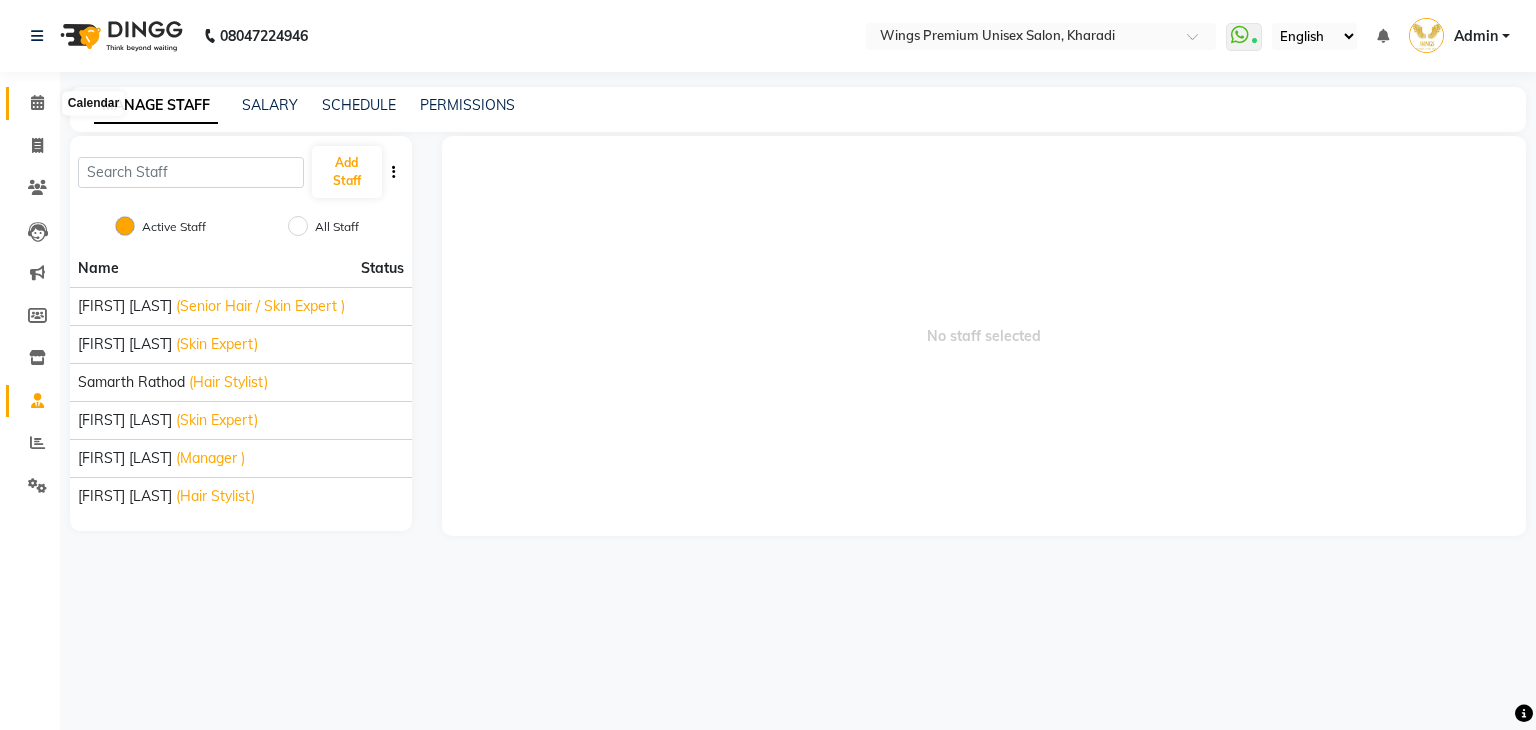 click 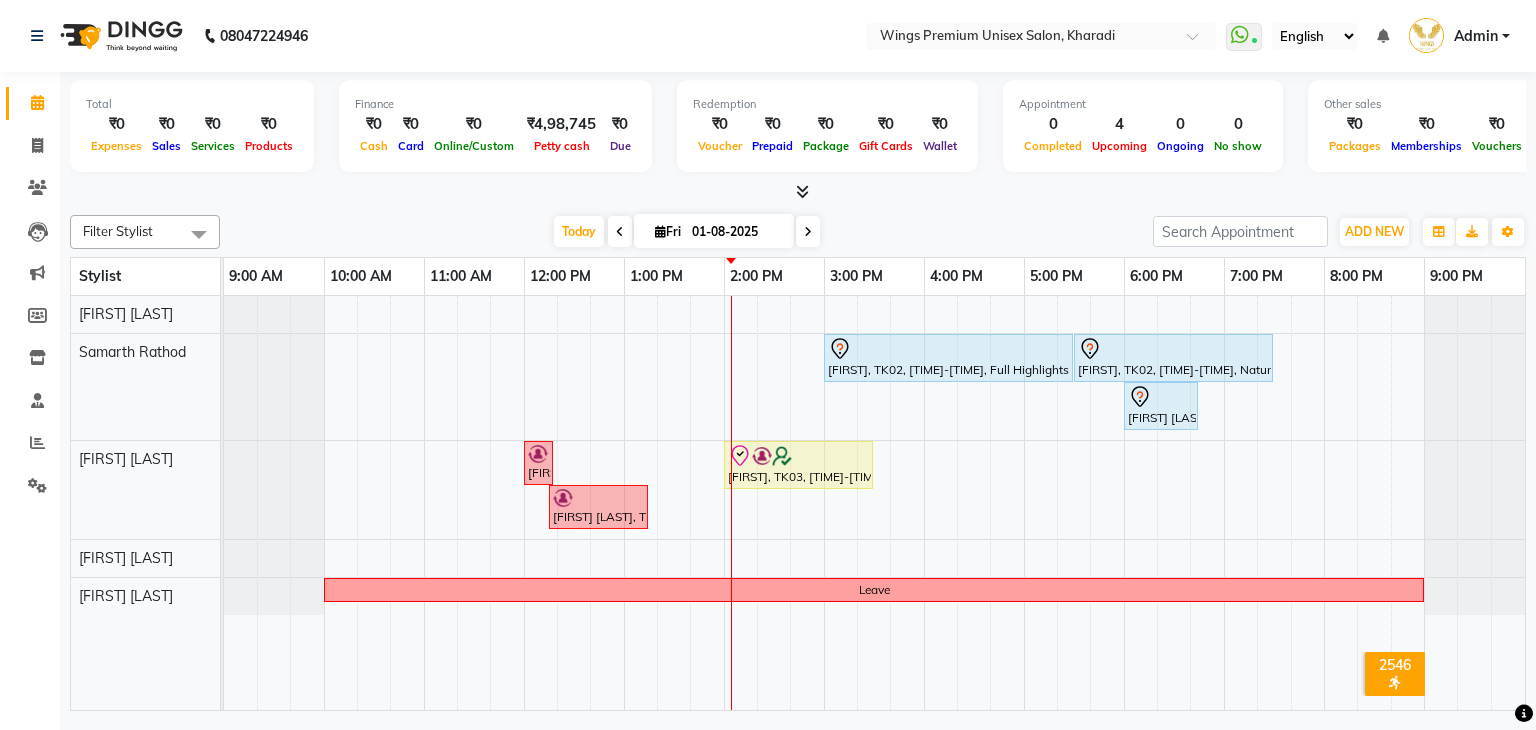 click on "Filter Stylist Select All [FIRST] [LAST] [FIRST] [LAST] [FIRST] [LAST] [FIRST] [LAST] [FIRST] [LAST]  Today  Fri 01-08-2025 Toggle Dropdown Add Appointment Add Invoice Add Expense Add Attendance Add Client Add Transaction Toggle Dropdown Add Appointment Add Invoice Add Expense Add Attendance Add Client ADD NEW Toggle Dropdown Add Appointment Add Invoice Add Expense Add Attendance Add Client Add Transaction Filter Stylist Select All [FIRST] [LAST] [FIRST] [LAST] [FIRST] [LAST] [FIRST] [LAST] [FIRST] [LAST]  Group By  Staff View   Room View  View as Vertical  Vertical - Week View  Horizontal  Horizontal - Week View  List  Toggle Dropdown Calendar Settings Manage Tags   Arrange Stylists   Reset Stylists  Full Screen  Show Available Stylist  Appointment Form Zoom 75%" at bounding box center [798, 232] 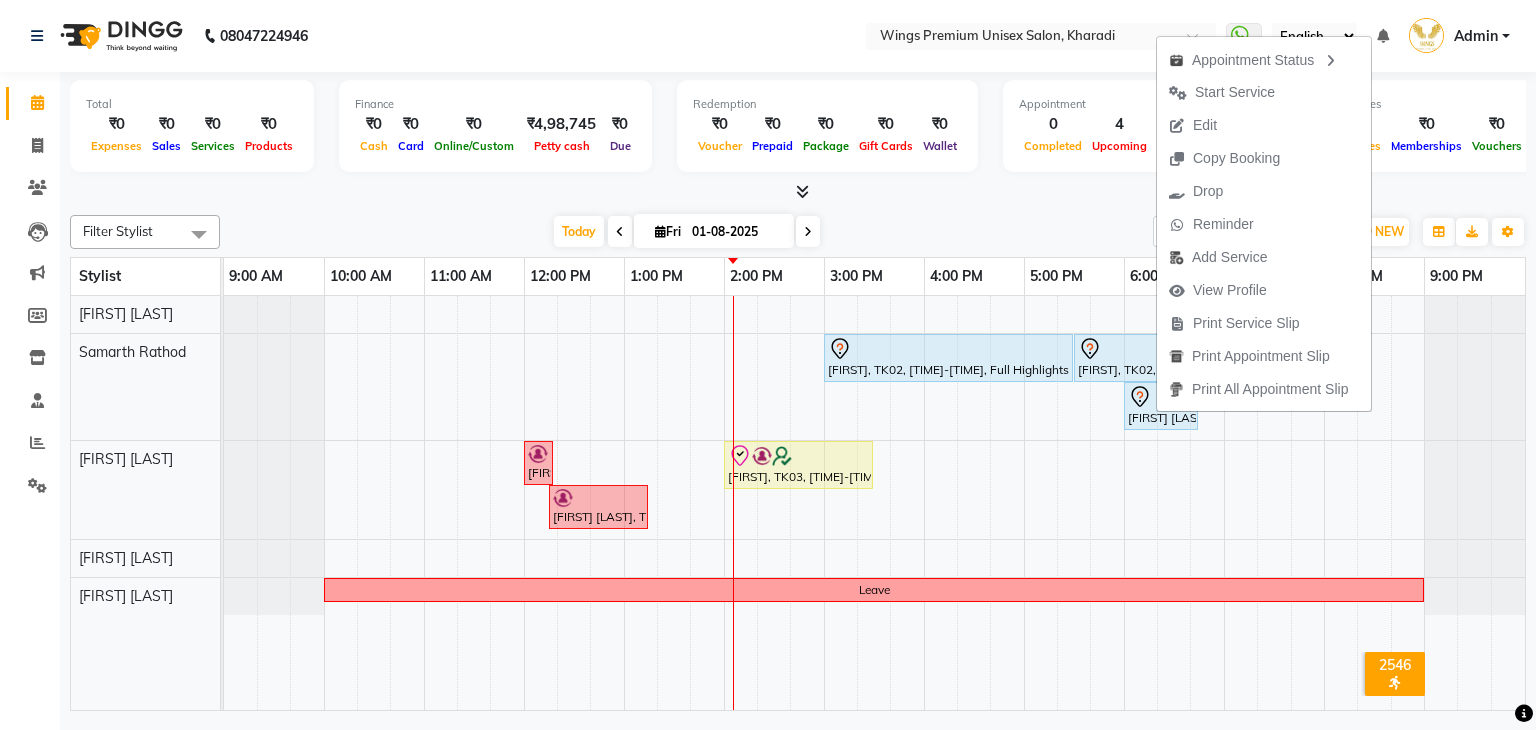 click on "Edit" at bounding box center [1193, 125] 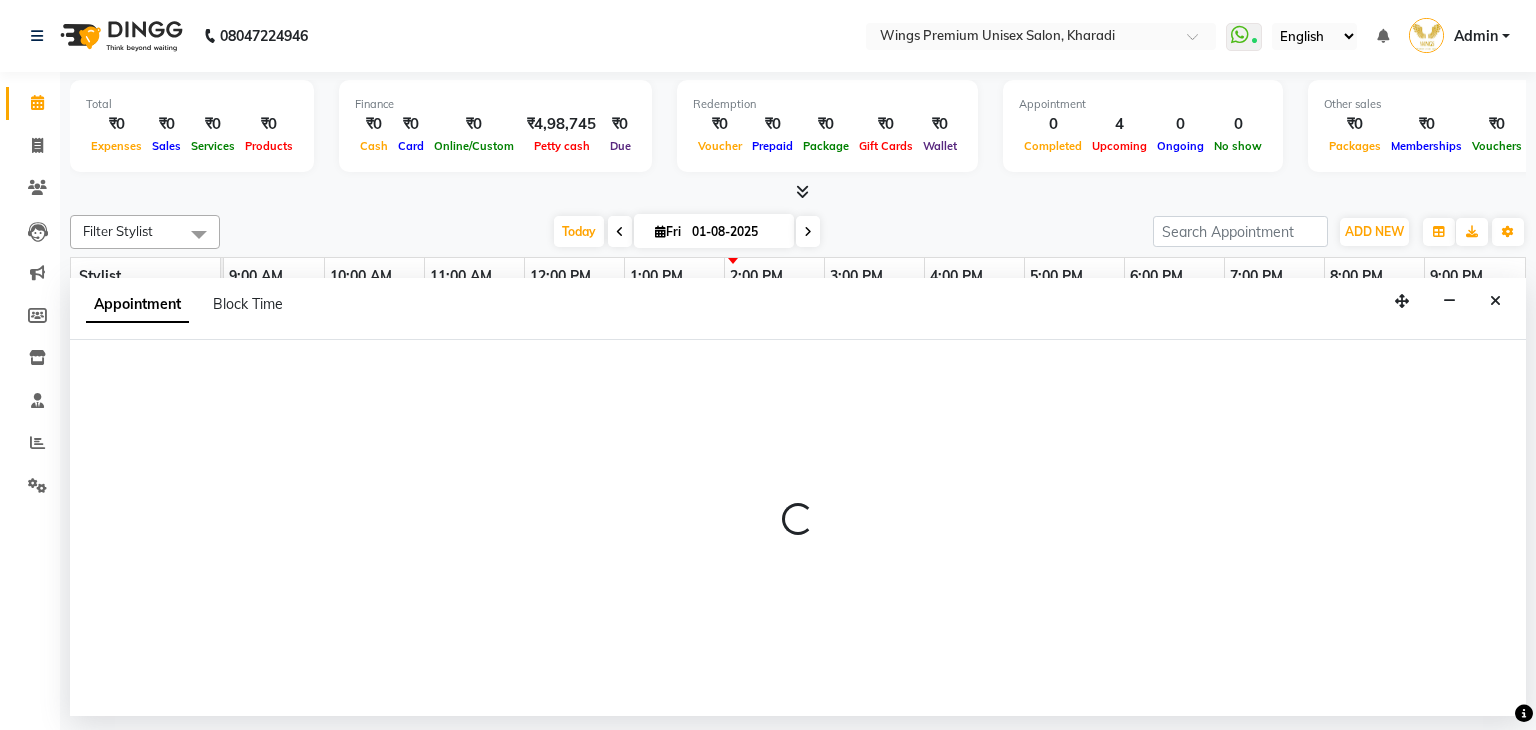 select on "tentative" 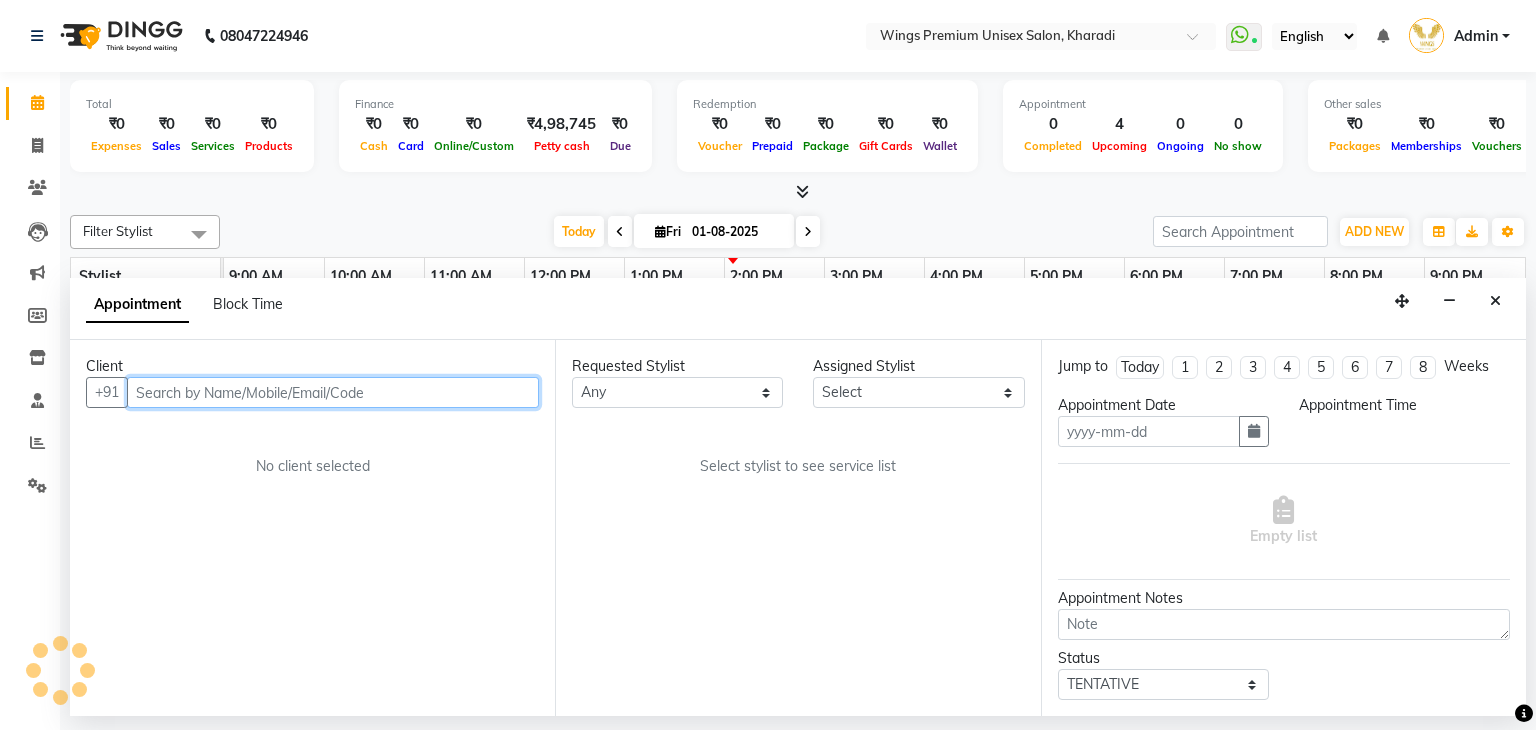 type on "01-08-2025" 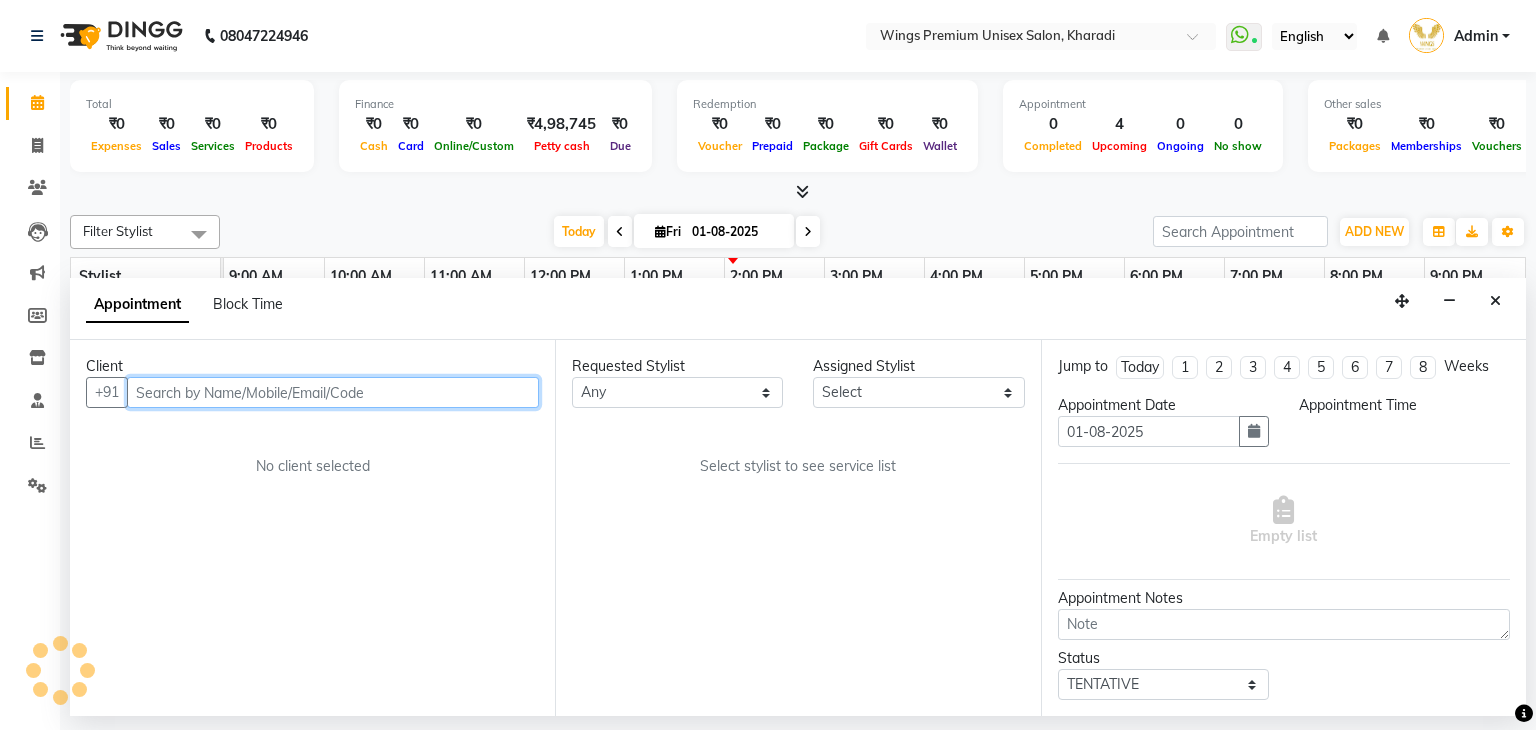 select on "43416" 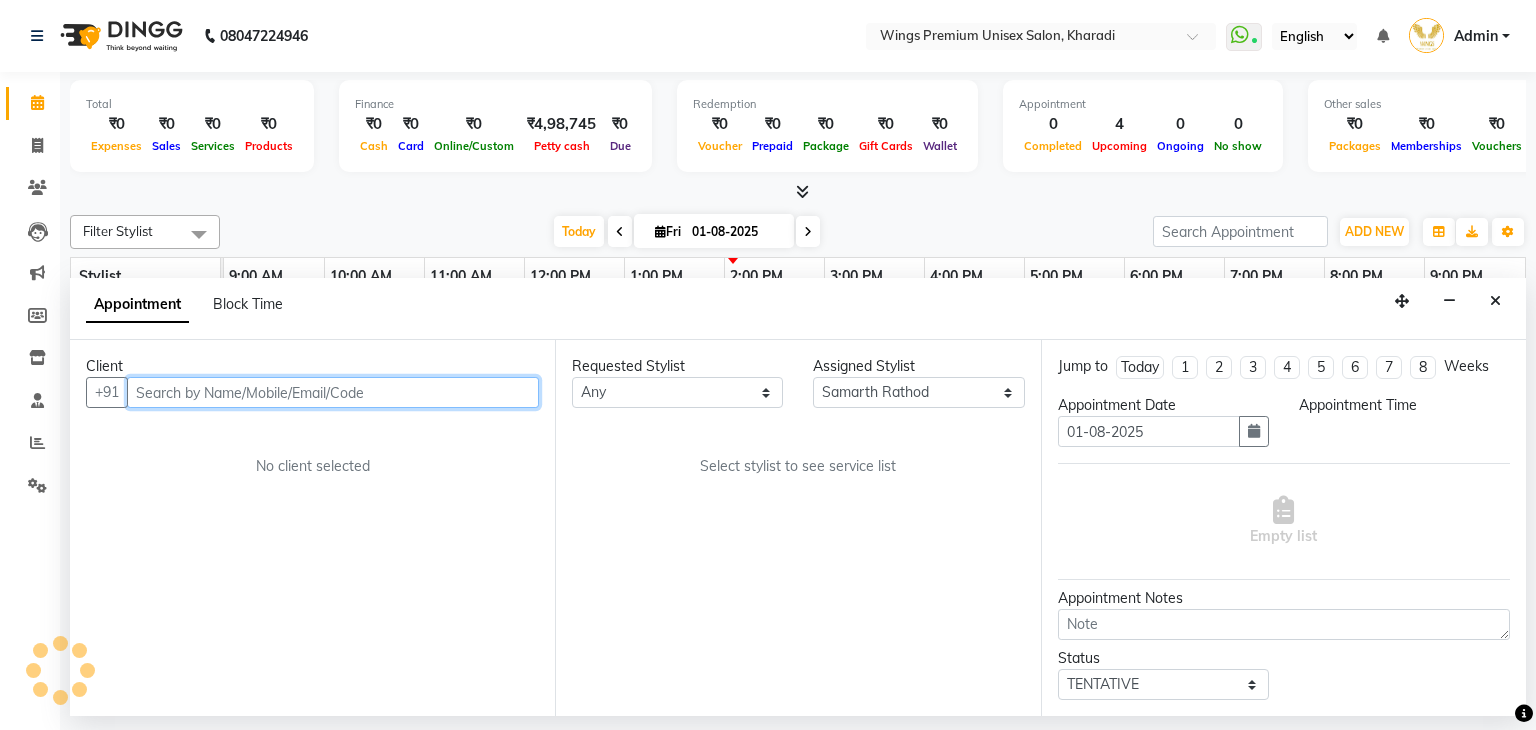 select on "1080" 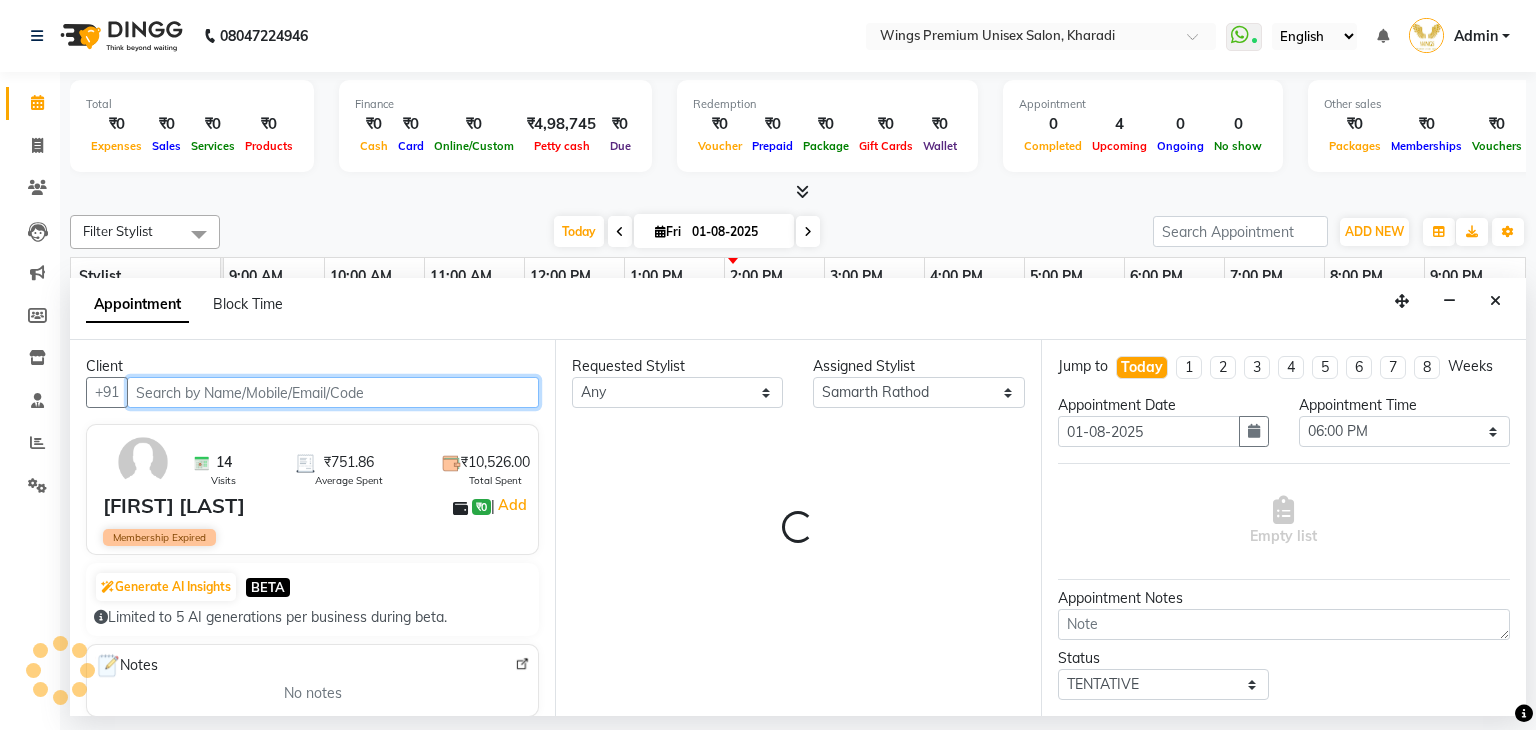 select on "735" 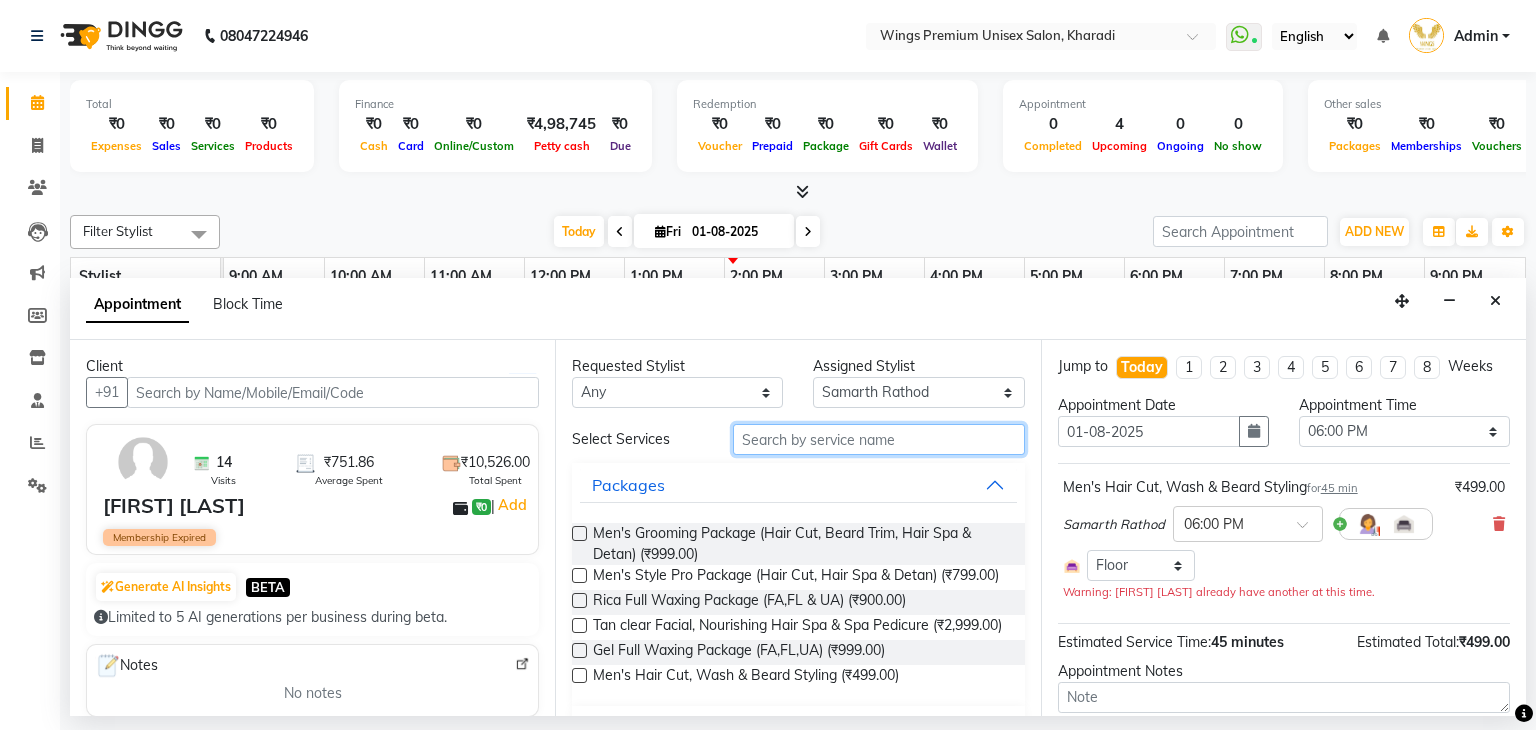 click at bounding box center (879, 439) 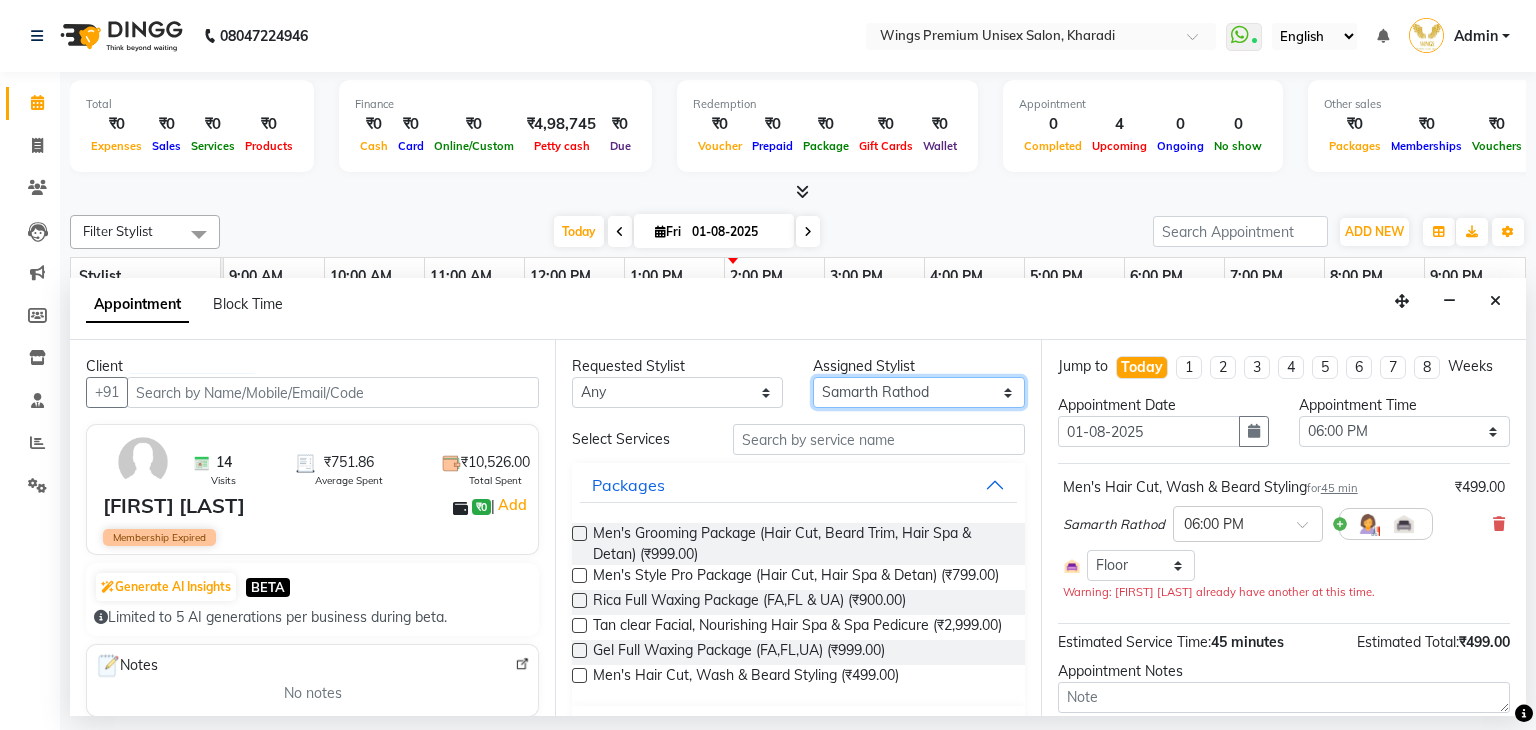 click on "Select [FIRST] [LAST] [FIRST] [LAST] [FIRST] [LAST] [FIRST] [LAST] [FIRST] [LAST]" at bounding box center [918, 392] 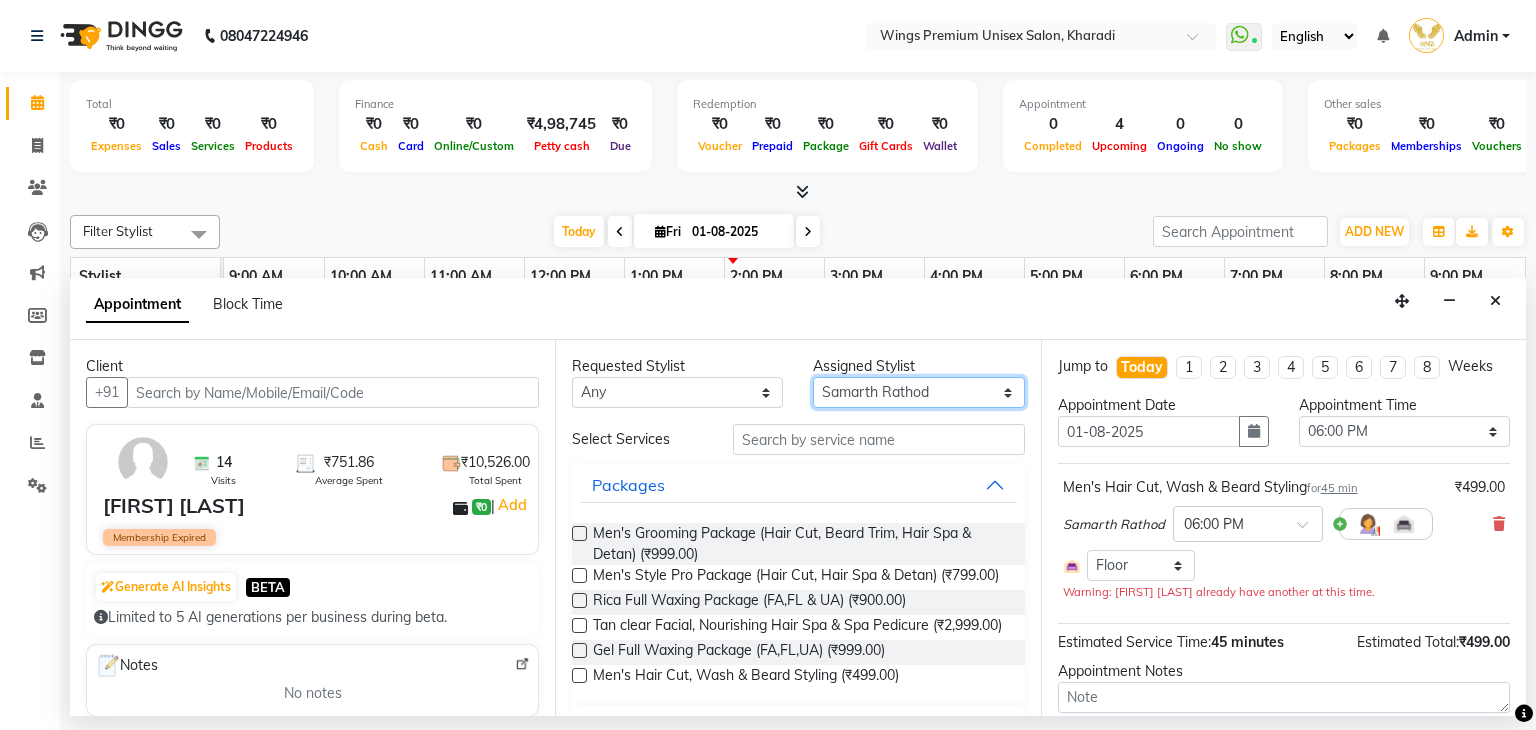 select on "72458" 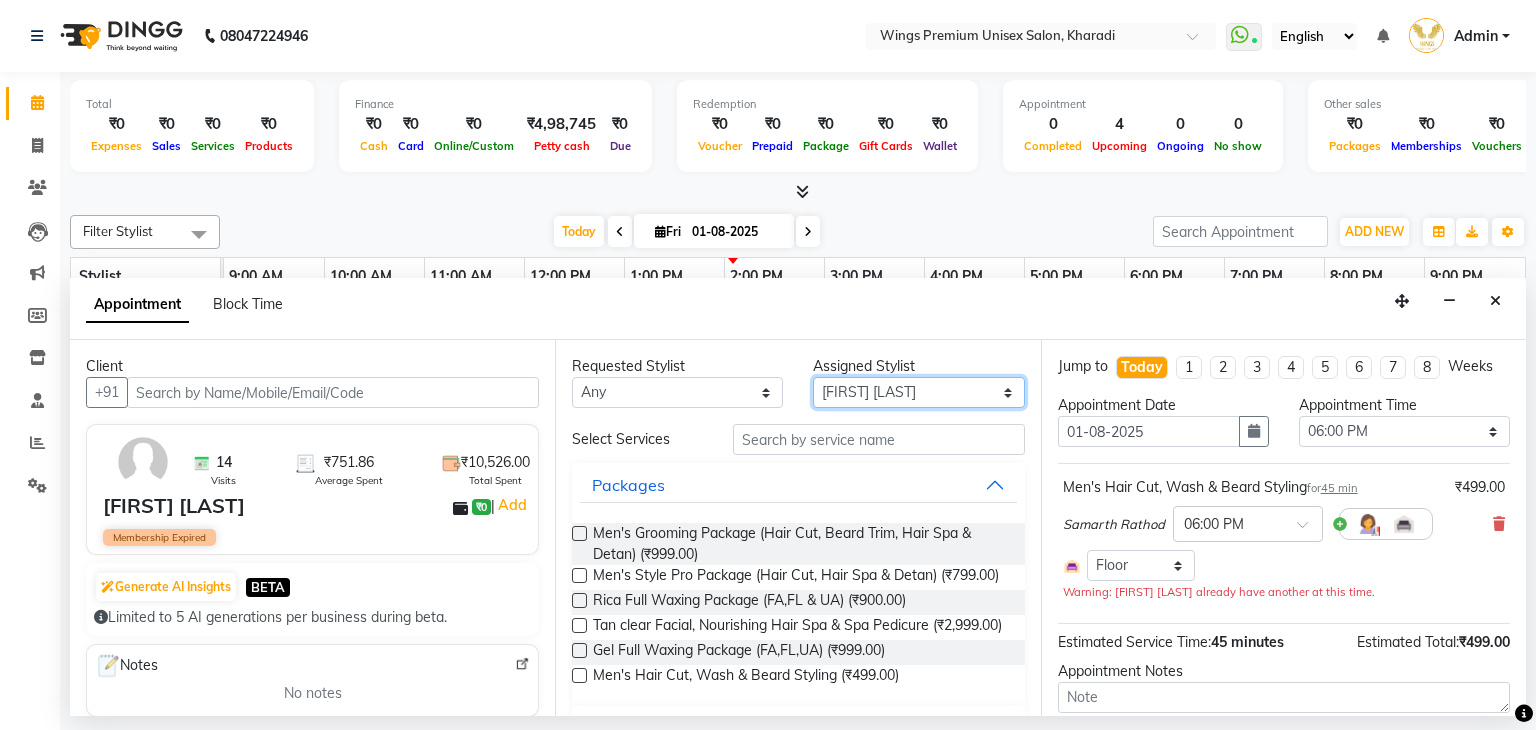 click on "Select [FIRST] [LAST] [FIRST] [LAST] [FIRST] [LAST] [FIRST] [LAST] [FIRST] [LAST]" at bounding box center [918, 392] 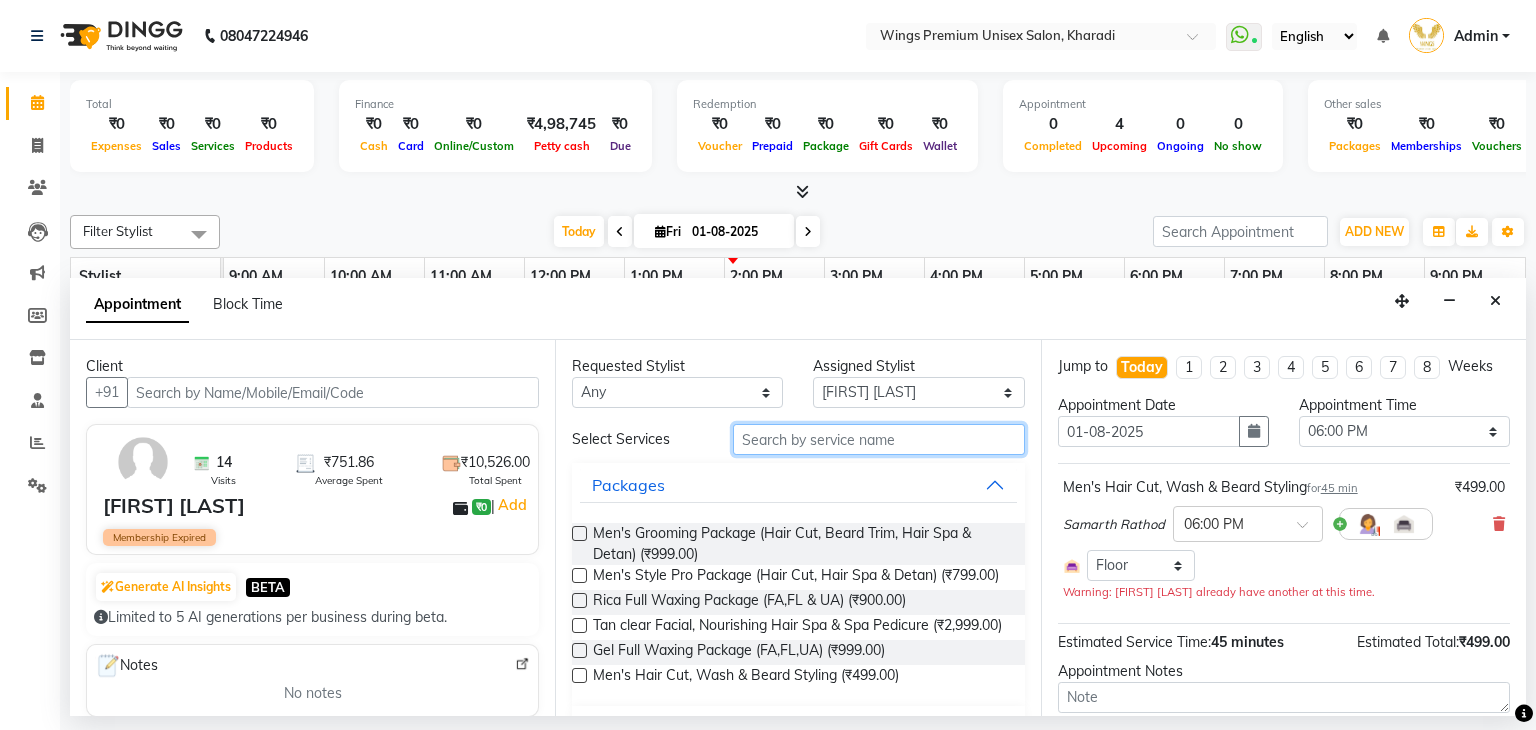 click at bounding box center [879, 439] 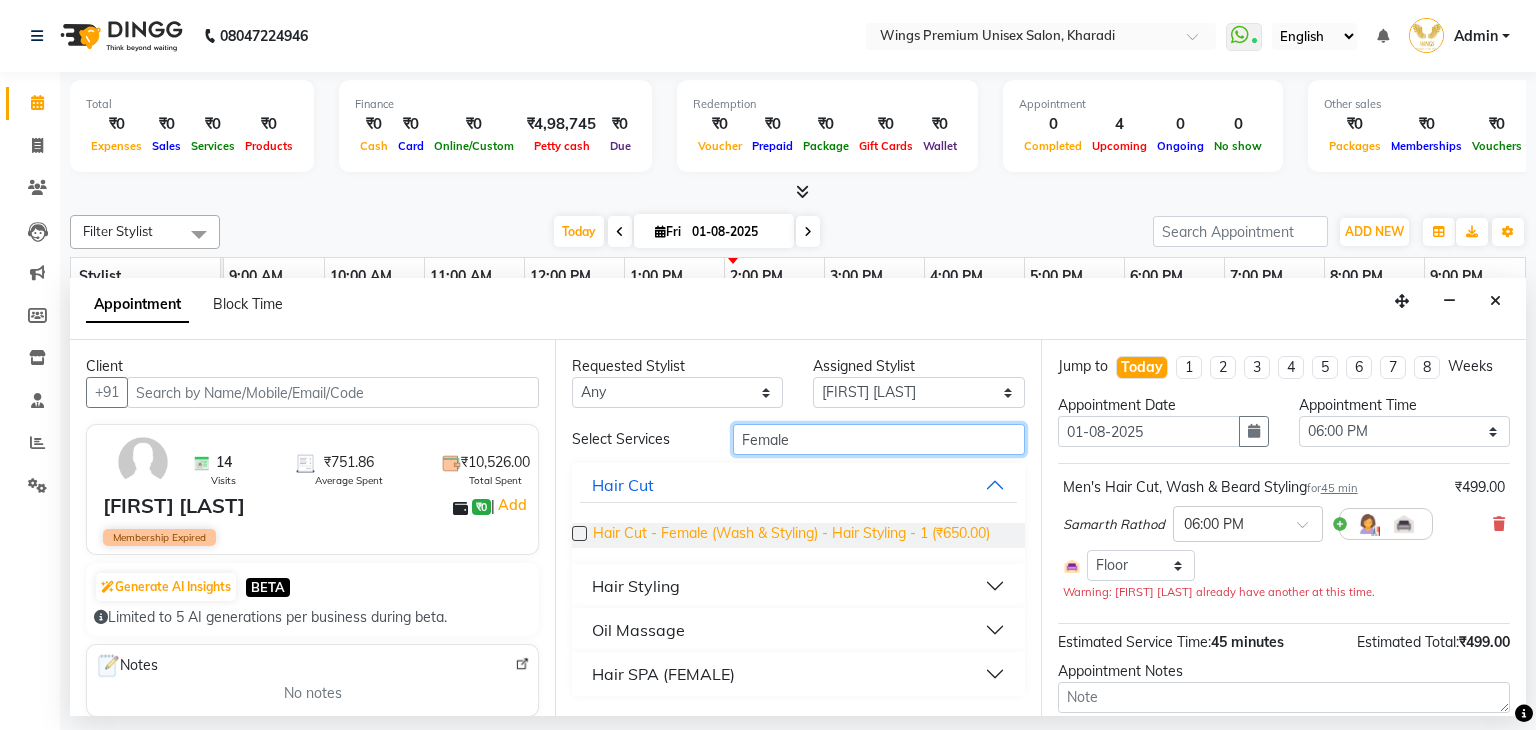type on "Female" 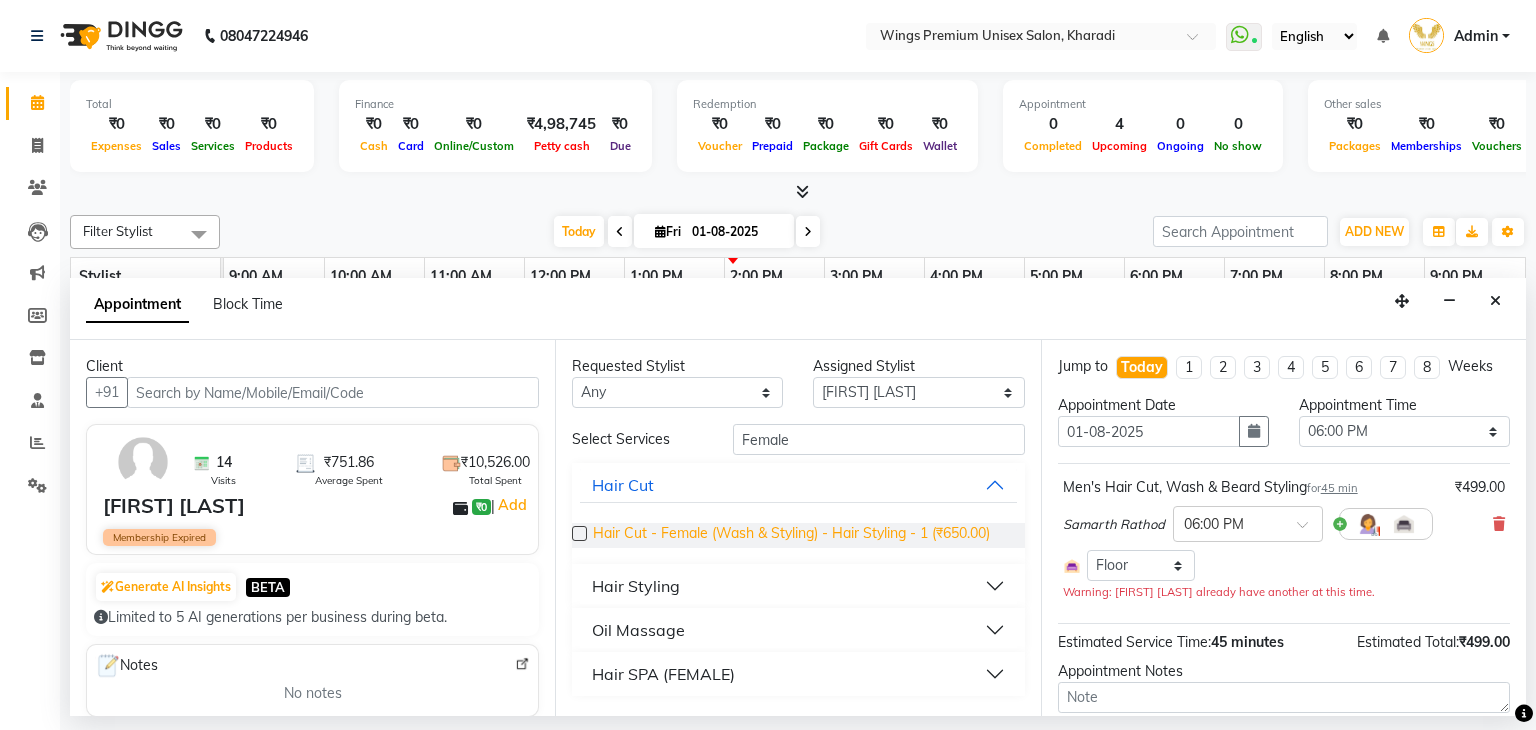 click on "Hair Cut - Female (Wash & Styling) - Hair Styling  - 1 (₹650.00)" at bounding box center (791, 535) 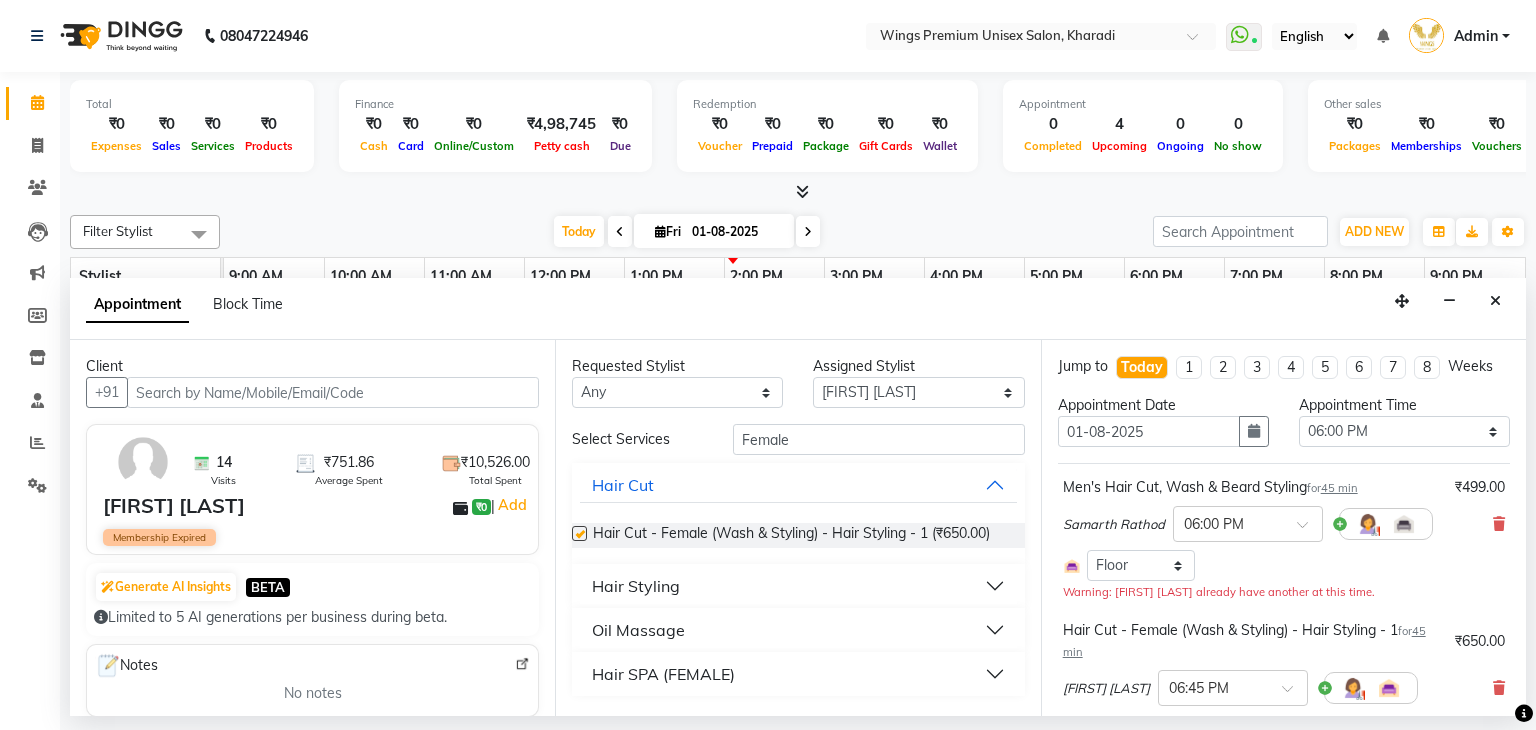 checkbox on "false" 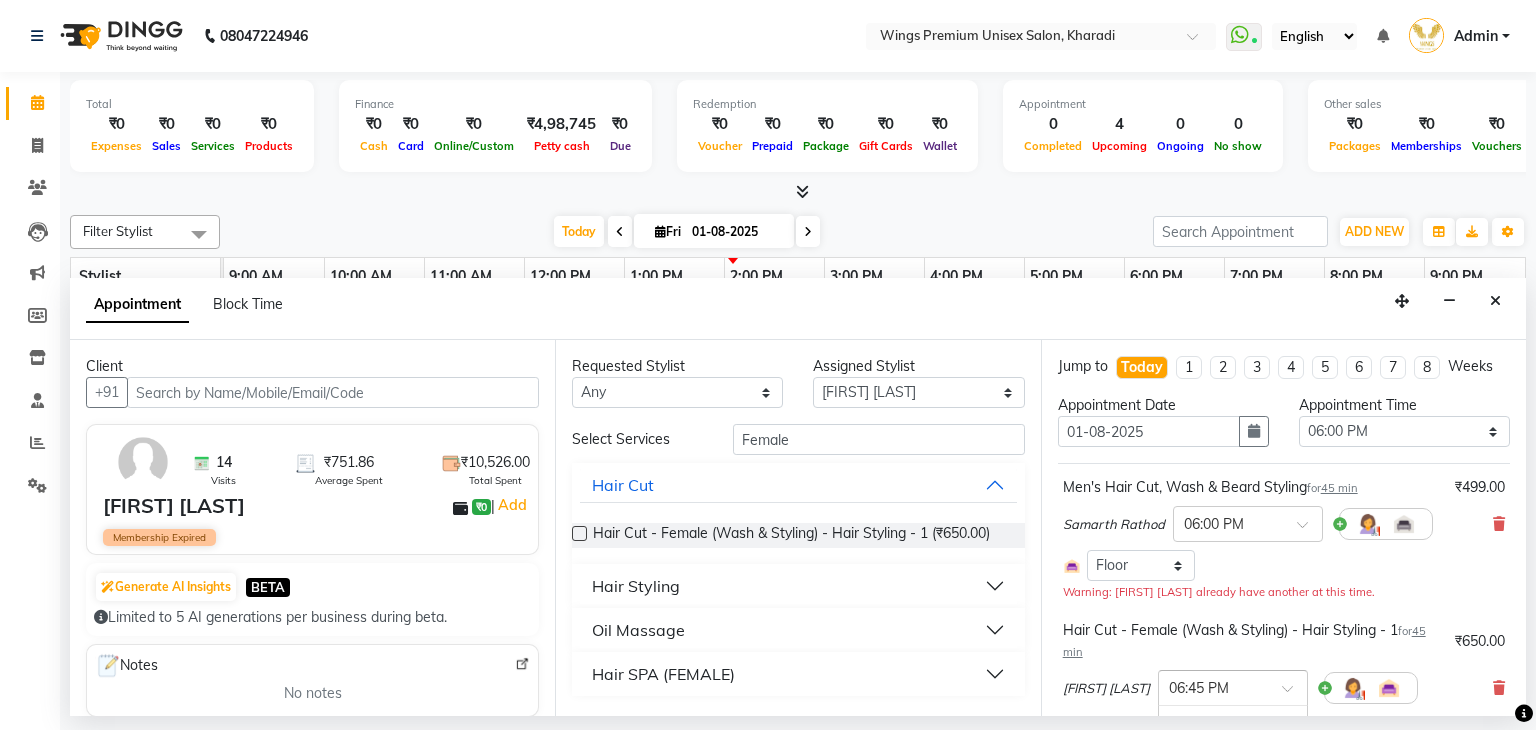 click at bounding box center (1213, 686) 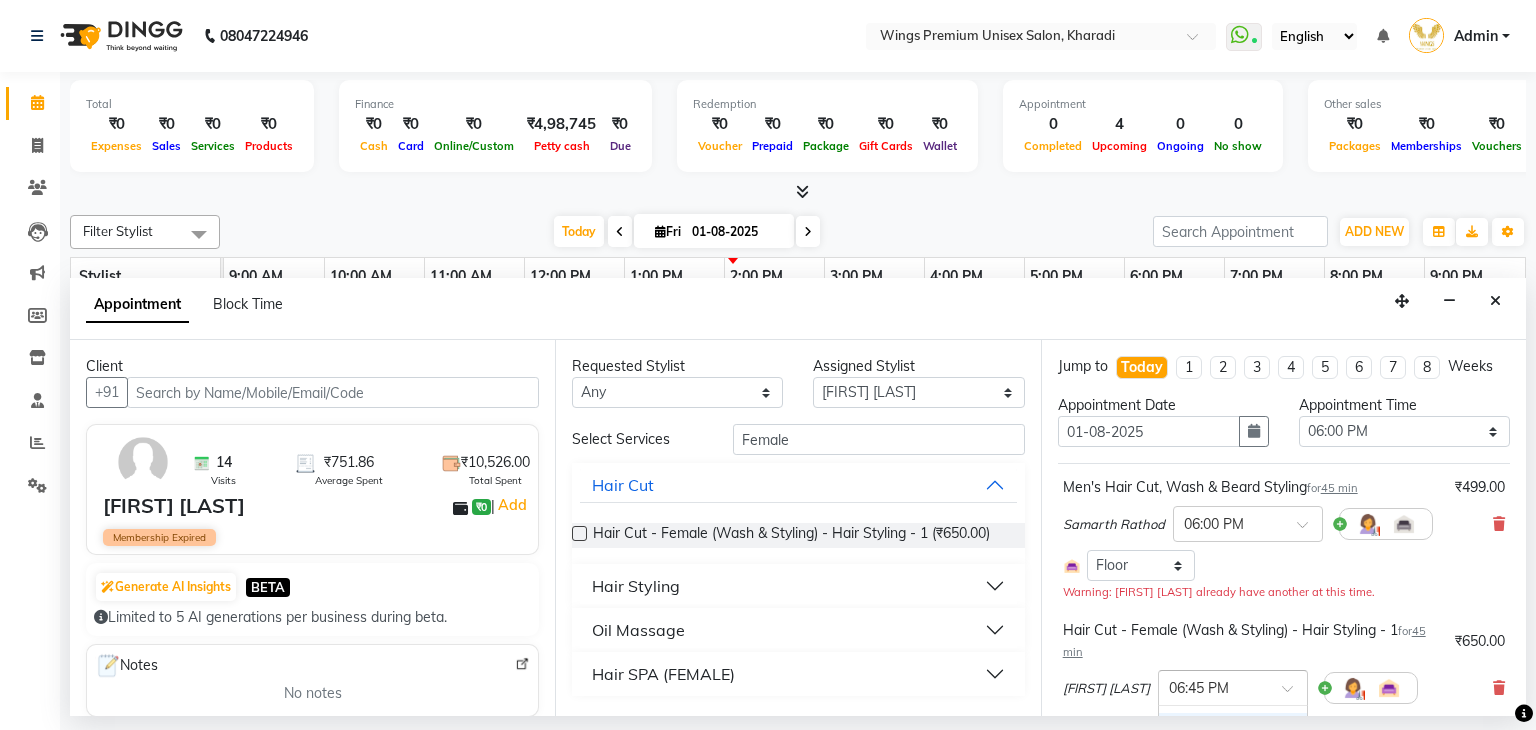 scroll, scrollTop: 260, scrollLeft: 0, axis: vertical 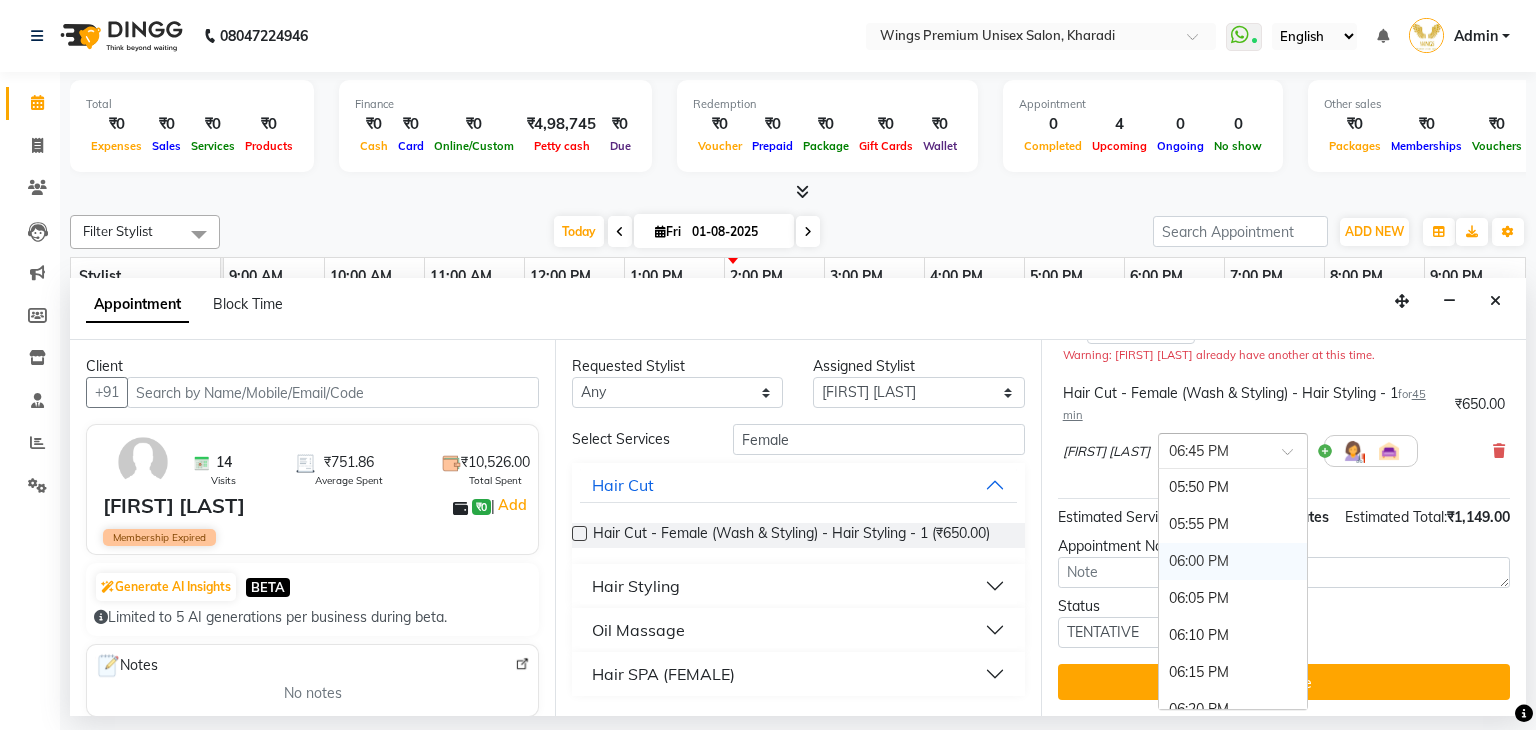 click on "06:00 PM" at bounding box center [1233, 561] 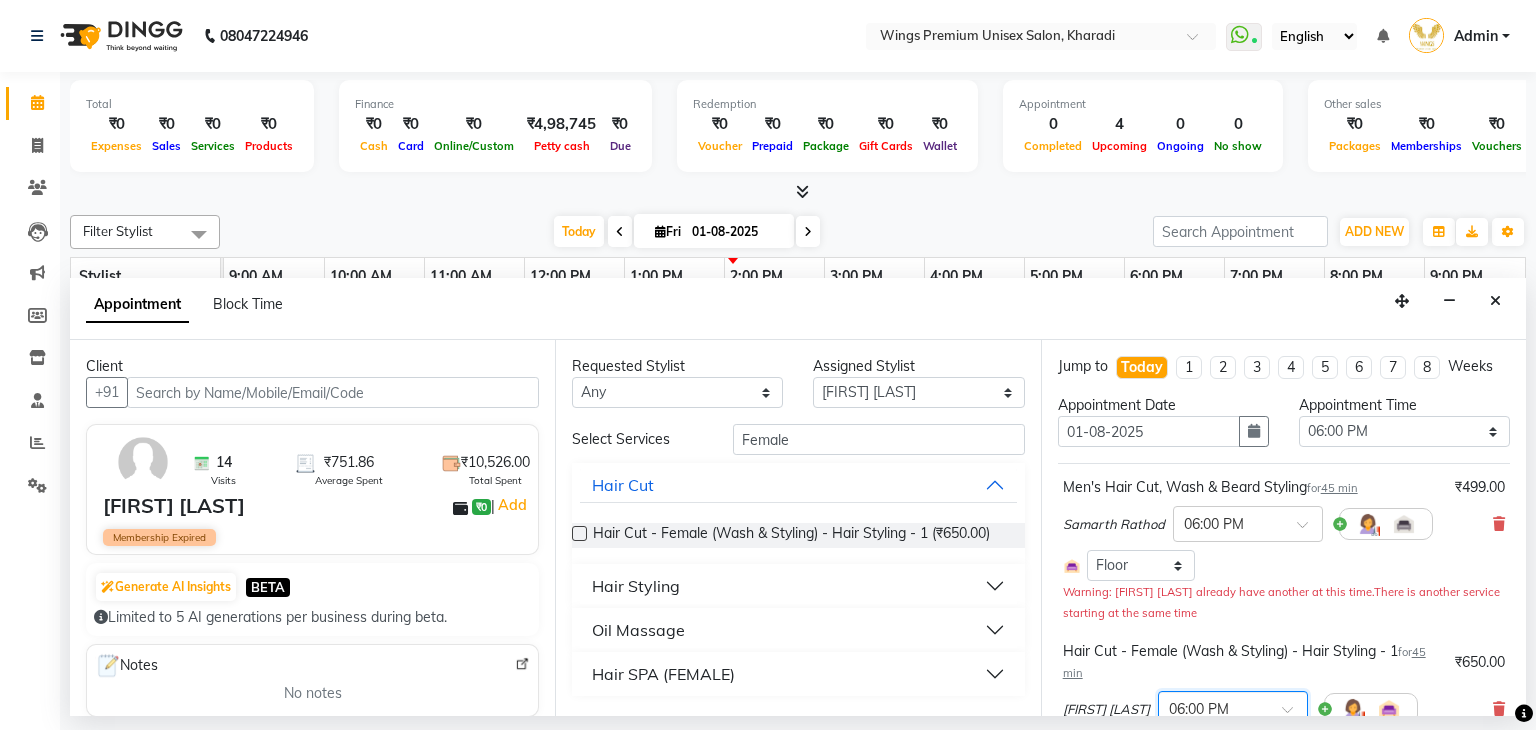scroll, scrollTop: 280, scrollLeft: 0, axis: vertical 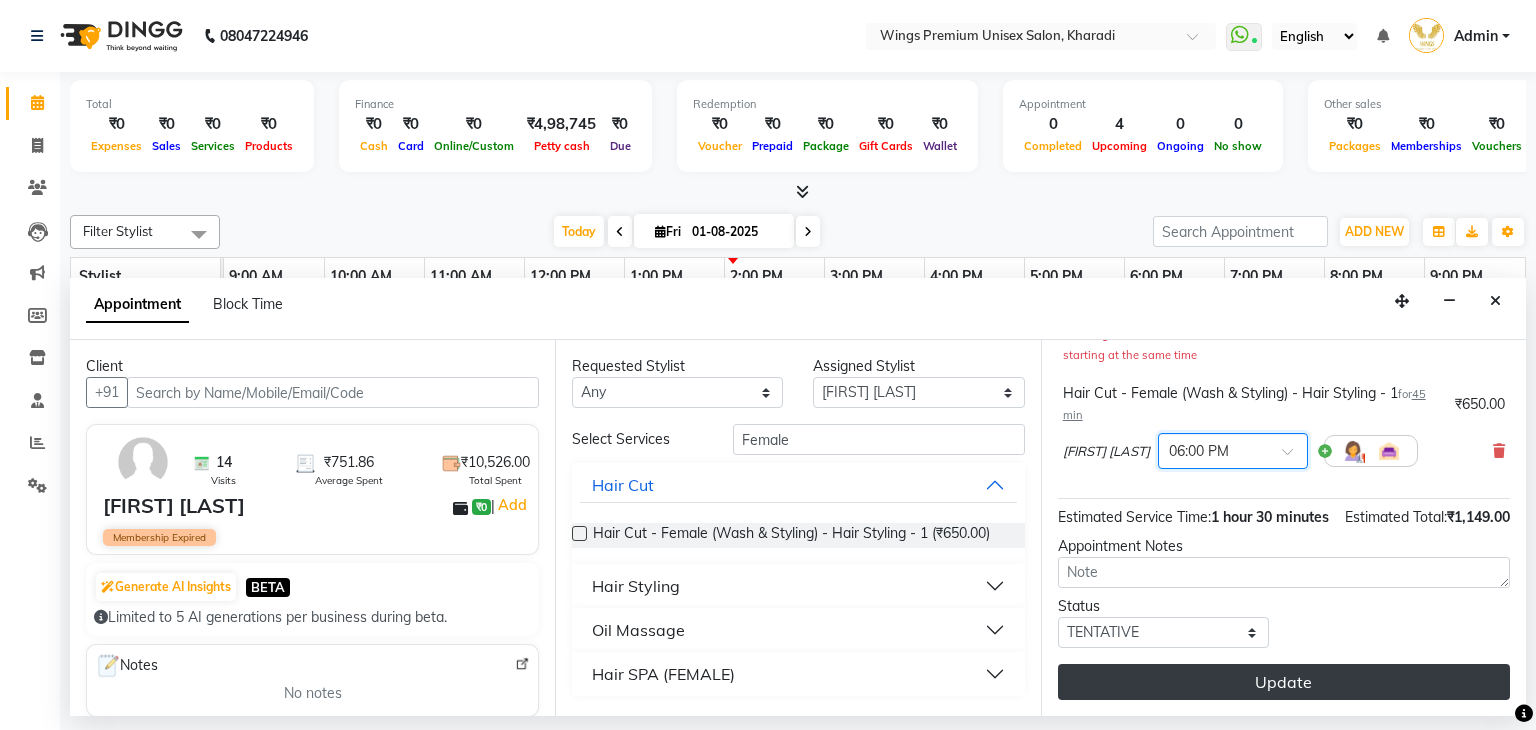 click on "Update" at bounding box center [1284, 682] 